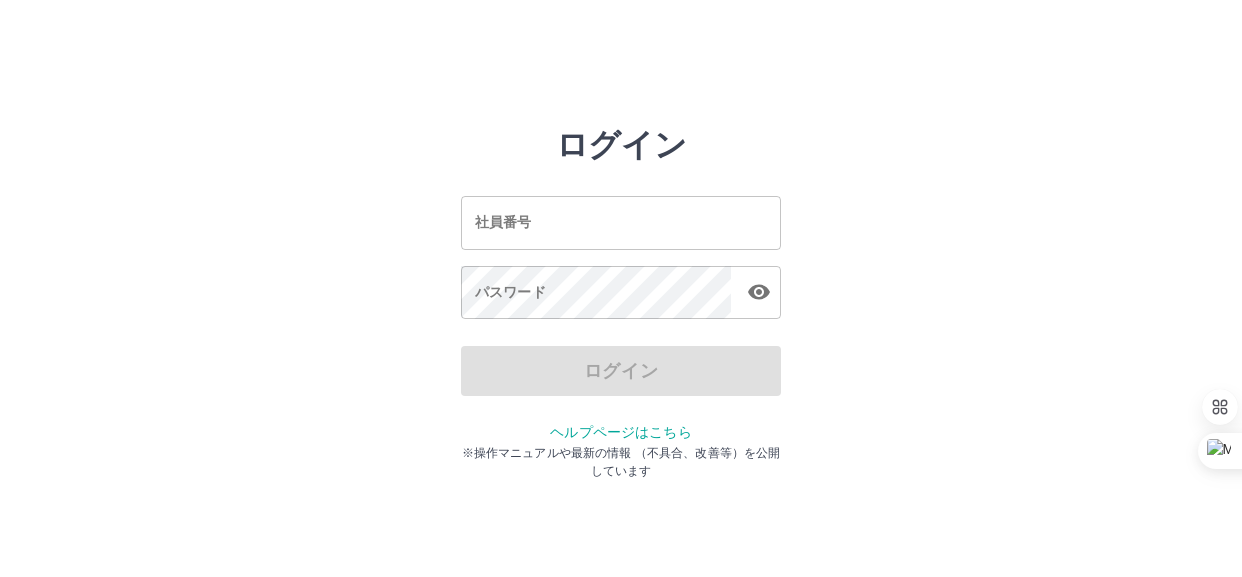 scroll, scrollTop: 0, scrollLeft: 0, axis: both 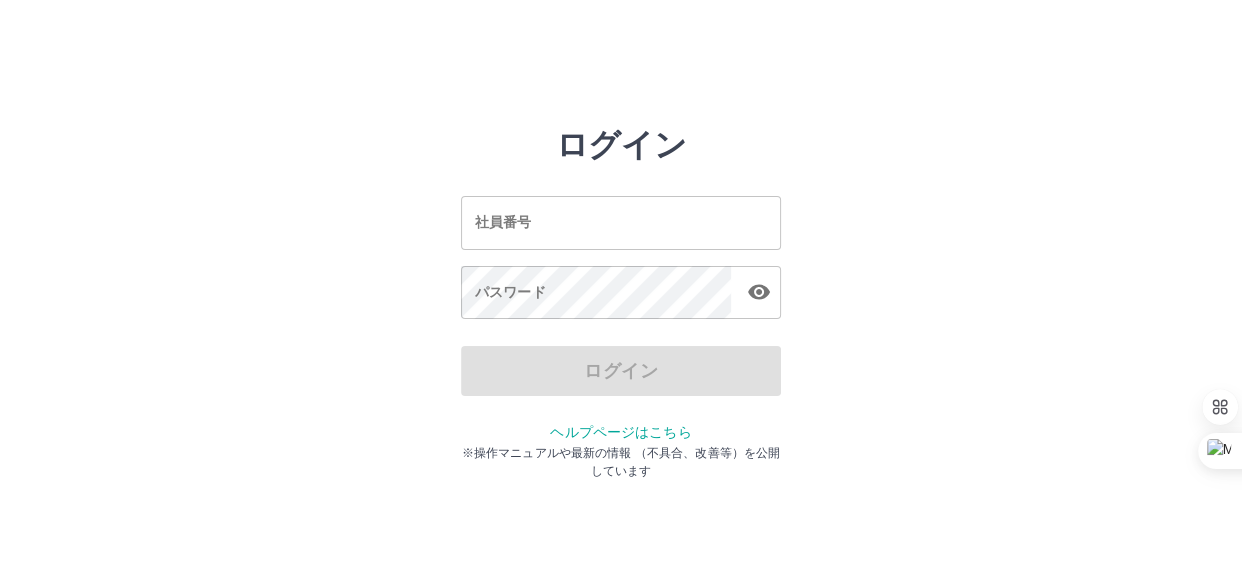 click on "社員番号" at bounding box center (621, 222) 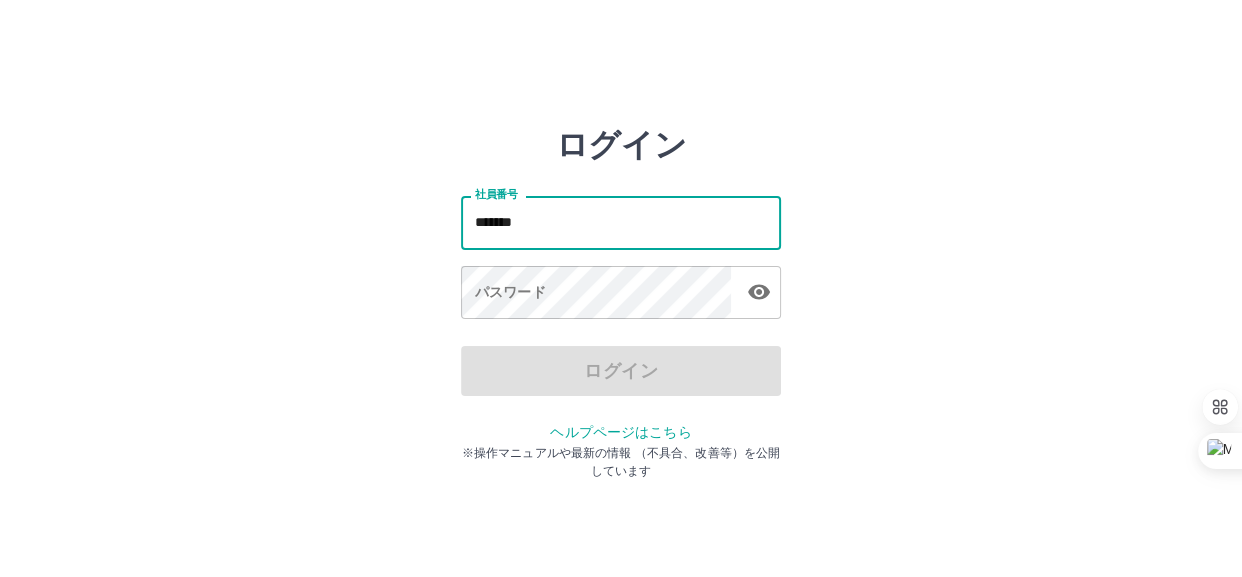 type on "*******" 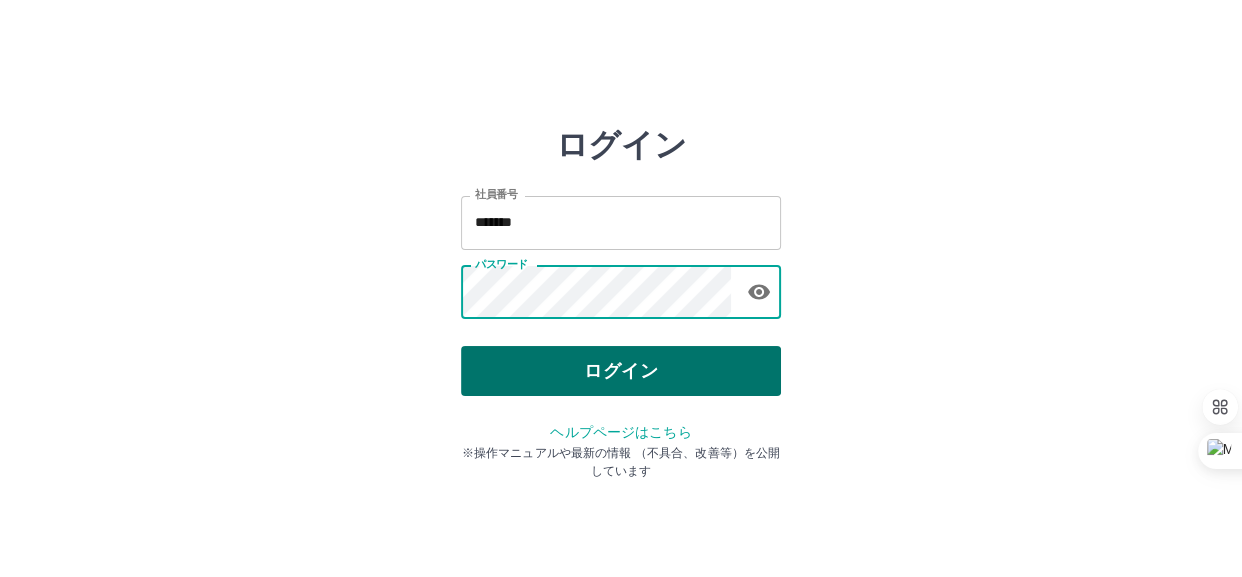 click on "ログイン" at bounding box center (621, 371) 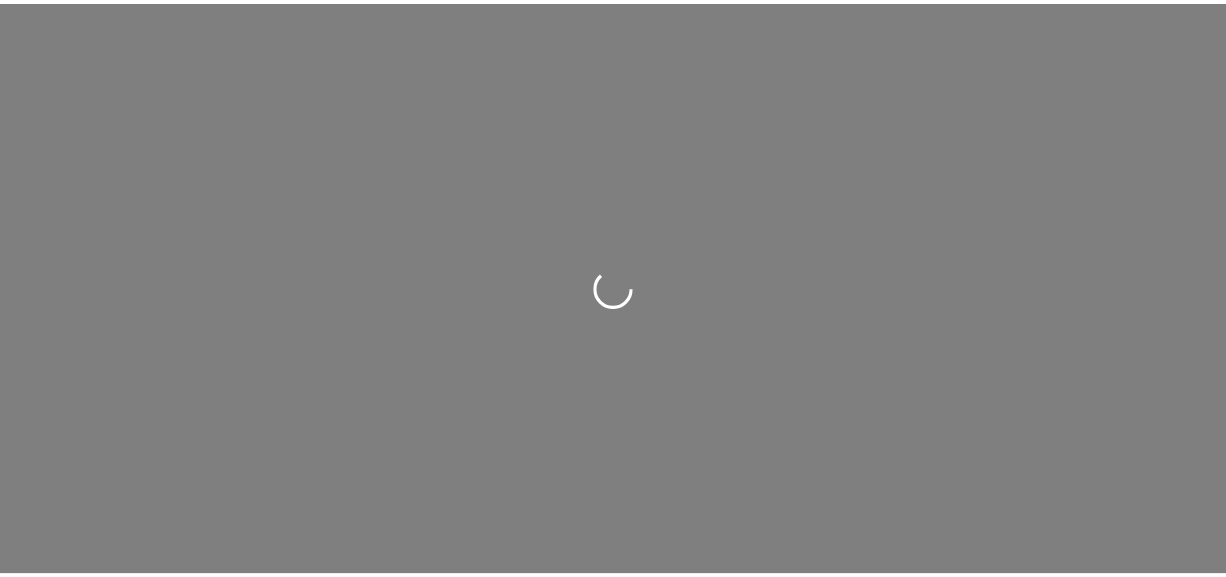 scroll, scrollTop: 0, scrollLeft: 0, axis: both 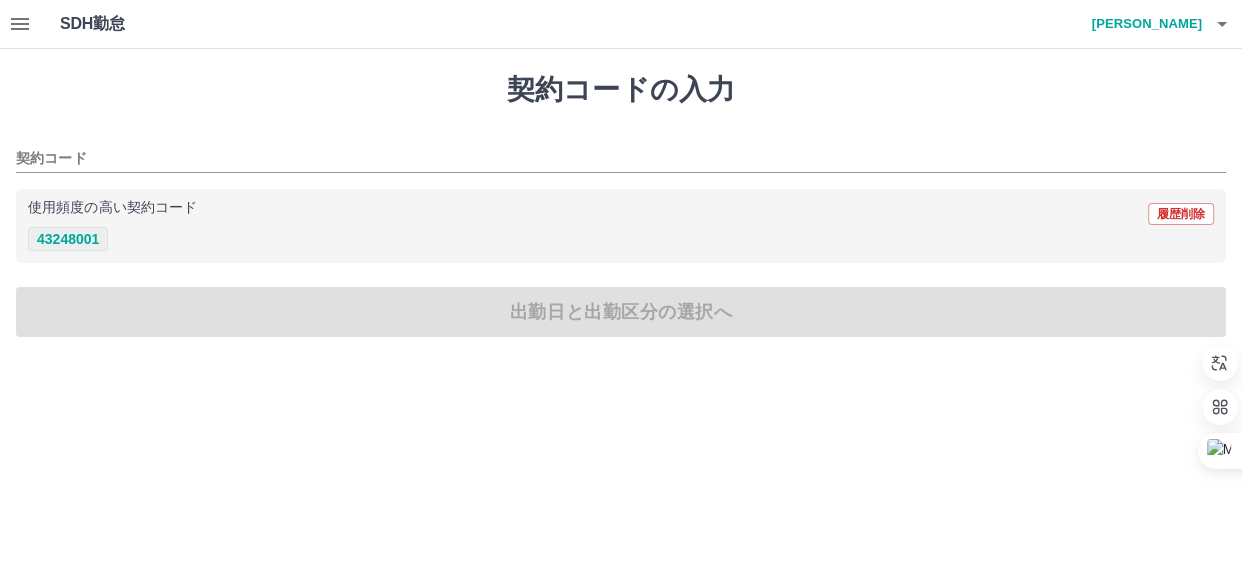 click on "43248001" at bounding box center (68, 239) 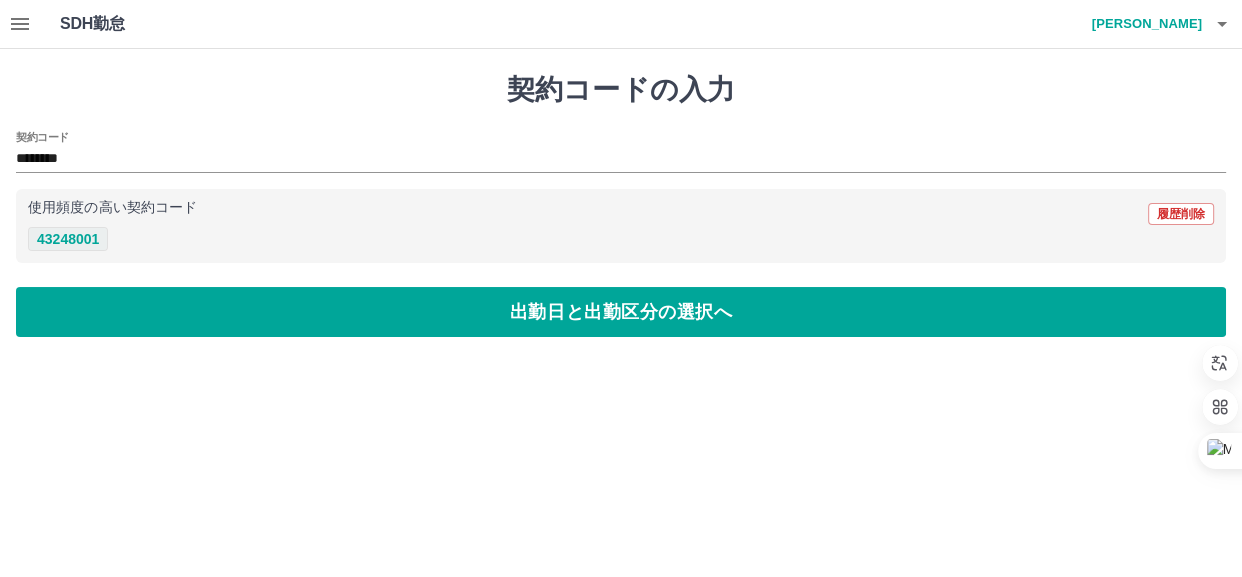 type on "********" 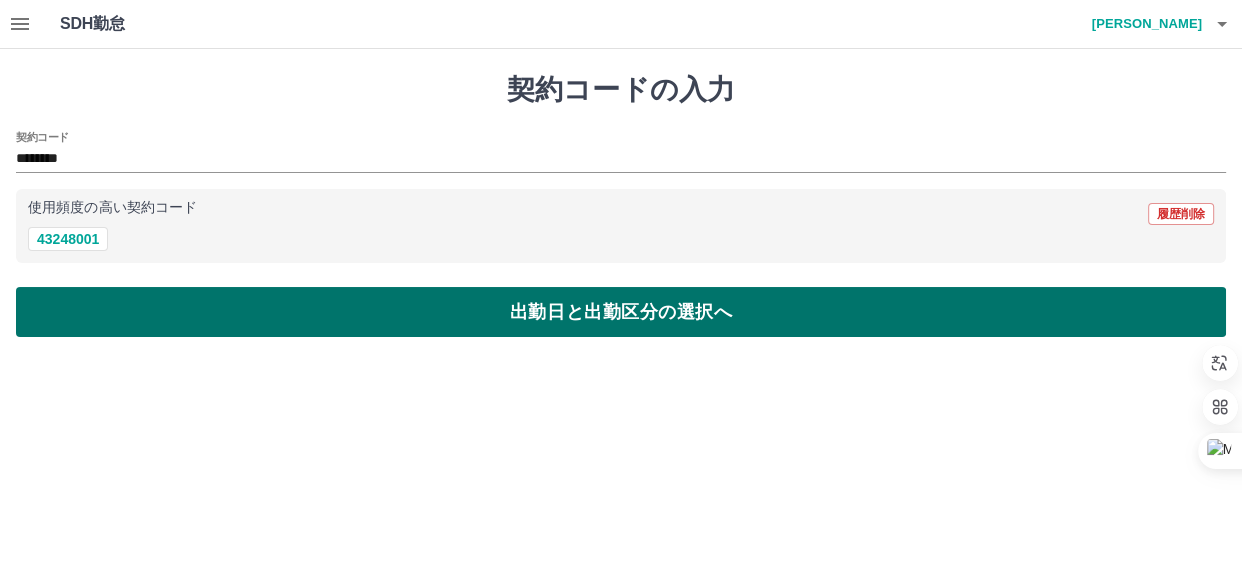 click on "出勤日と出勤区分の選択へ" at bounding box center (621, 312) 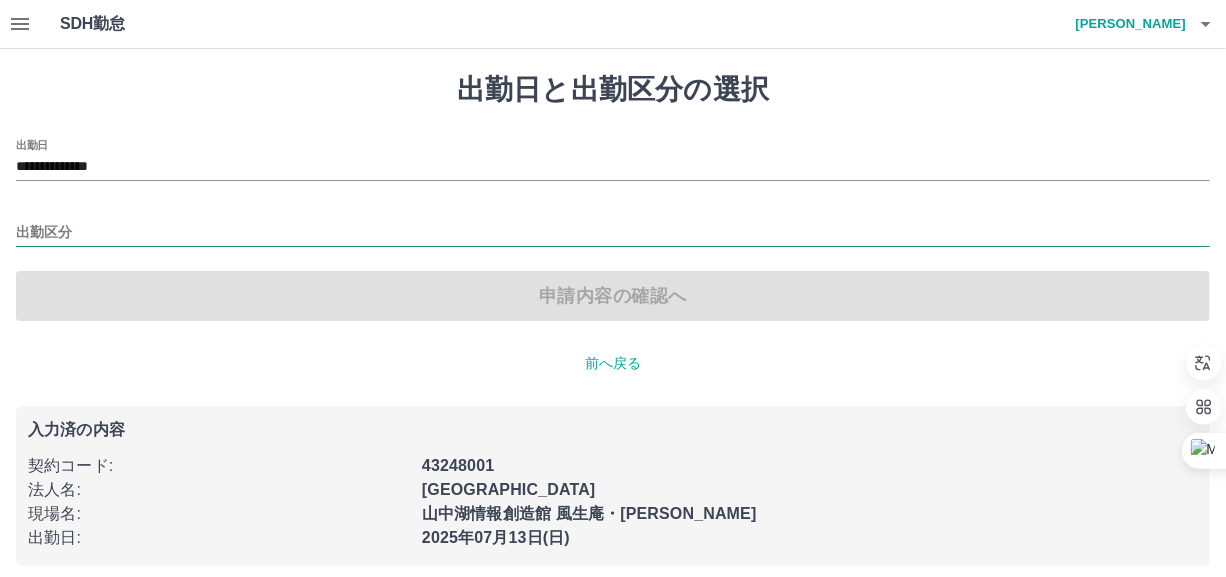 click on "出勤区分" at bounding box center (613, 233) 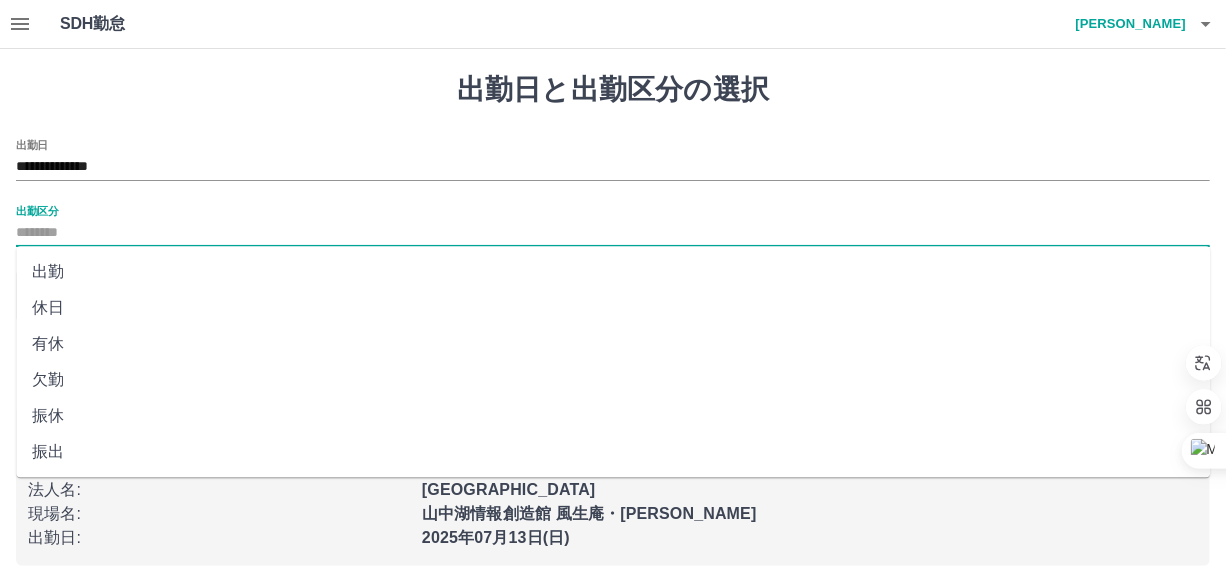 click on "出勤" at bounding box center [613, 272] 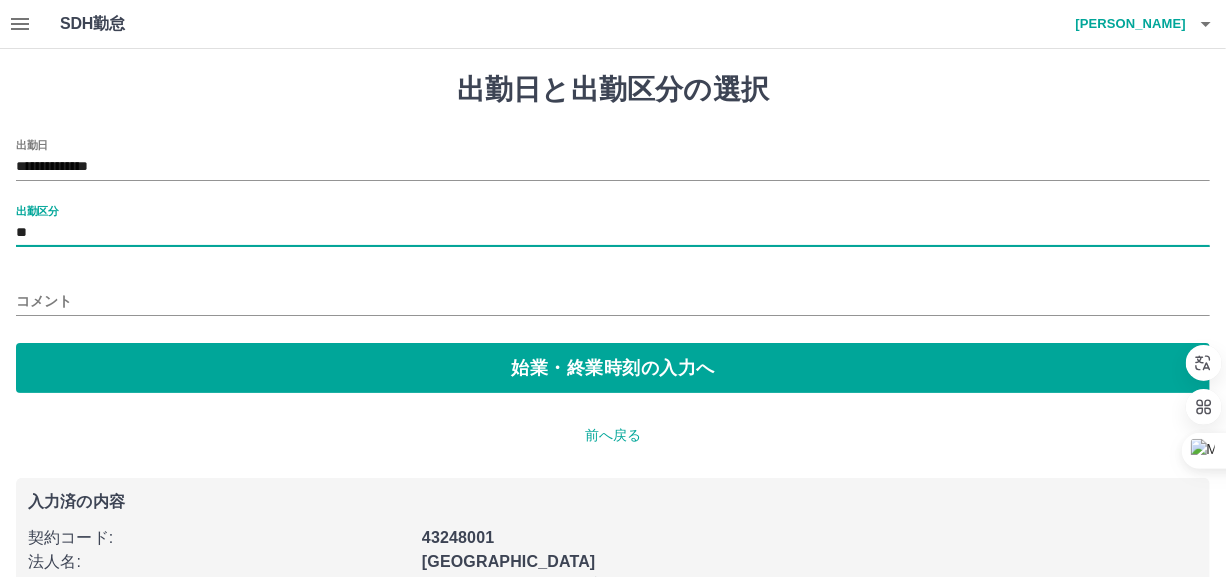 click on "**********" at bounding box center (613, 266) 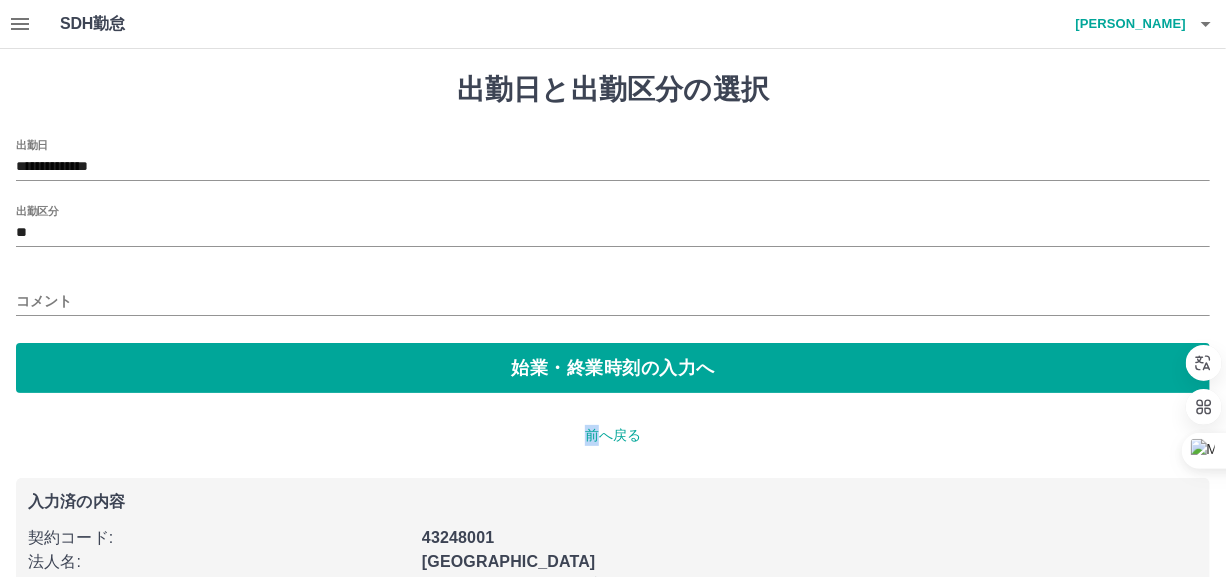 click on "**********" at bounding box center [613, 266] 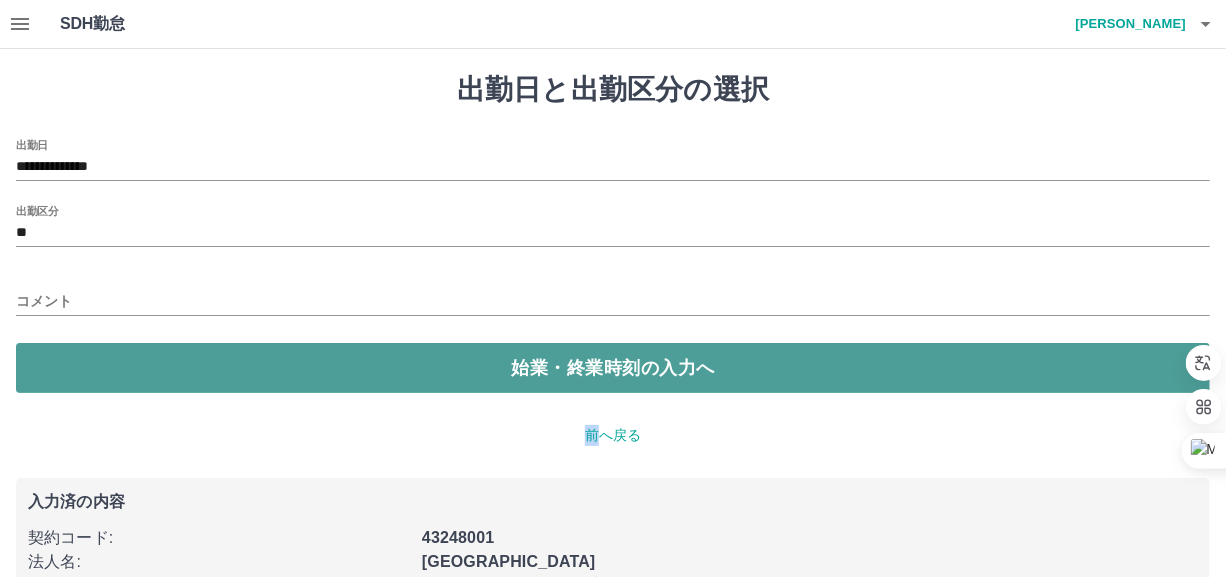 click on "始業・終業時刻の入力へ" at bounding box center [613, 368] 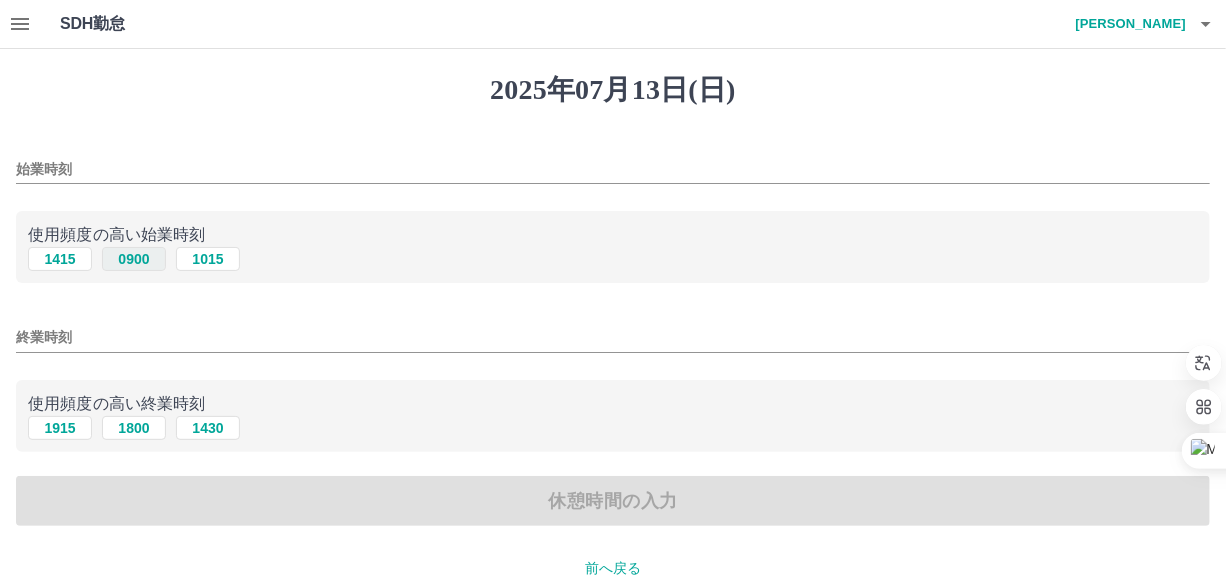 click on "0900" at bounding box center [134, 259] 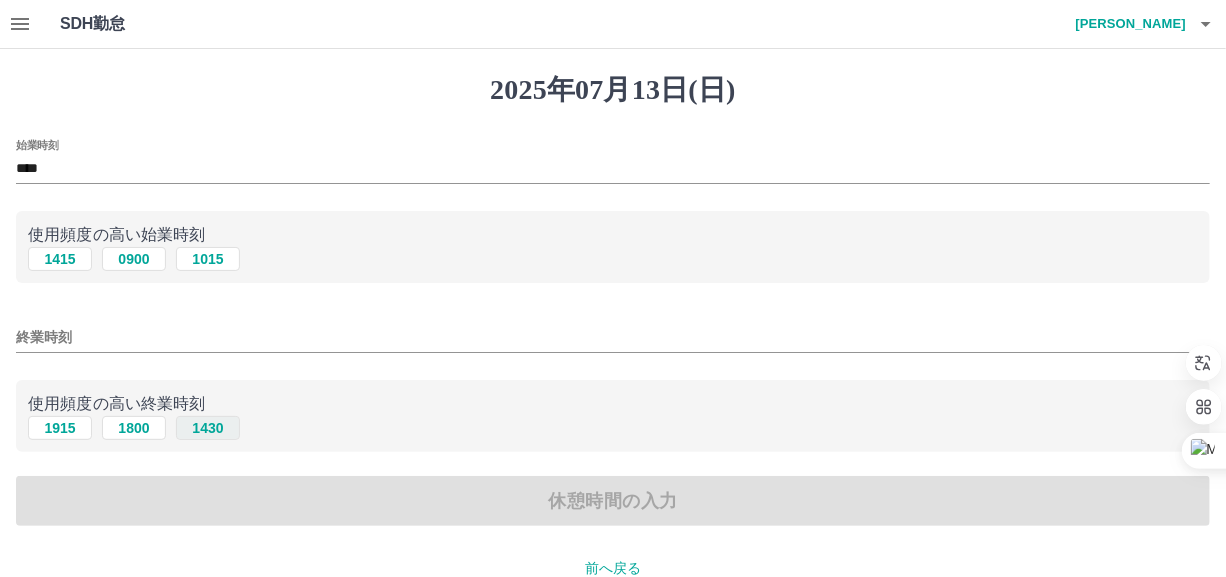click on "1430" at bounding box center (208, 428) 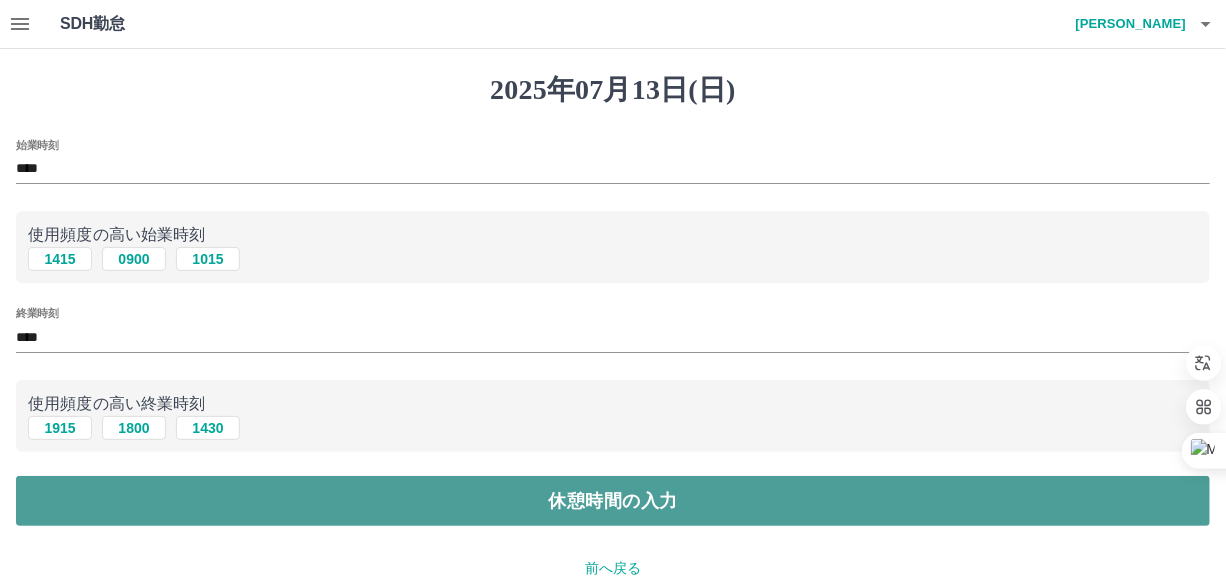 click on "休憩時間の入力" at bounding box center [613, 501] 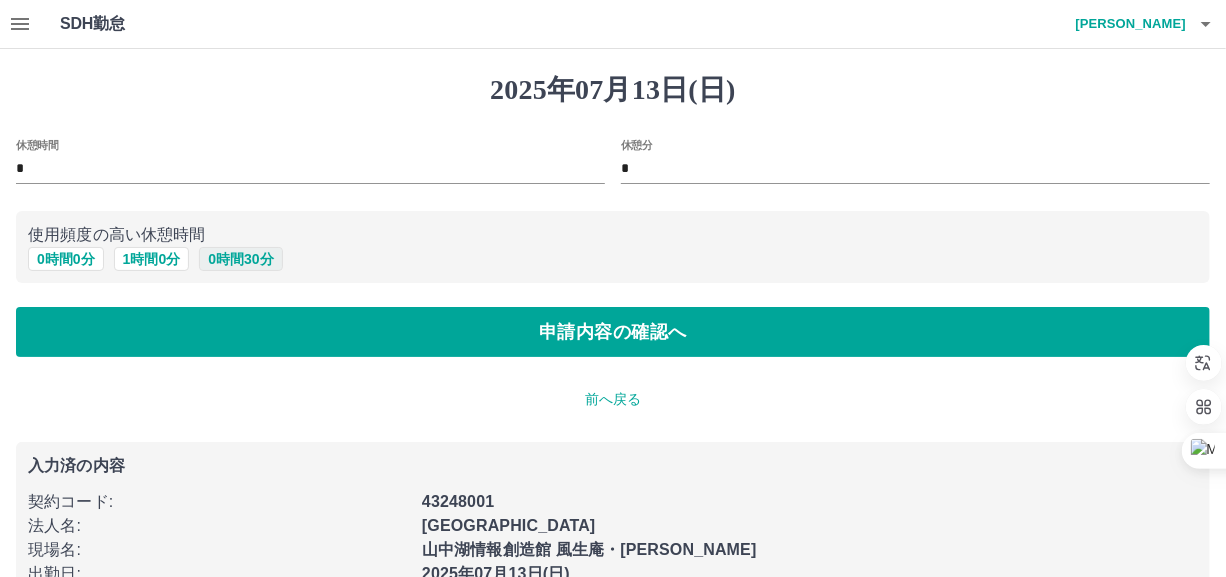 click on "0 時間 30 分" at bounding box center [240, 259] 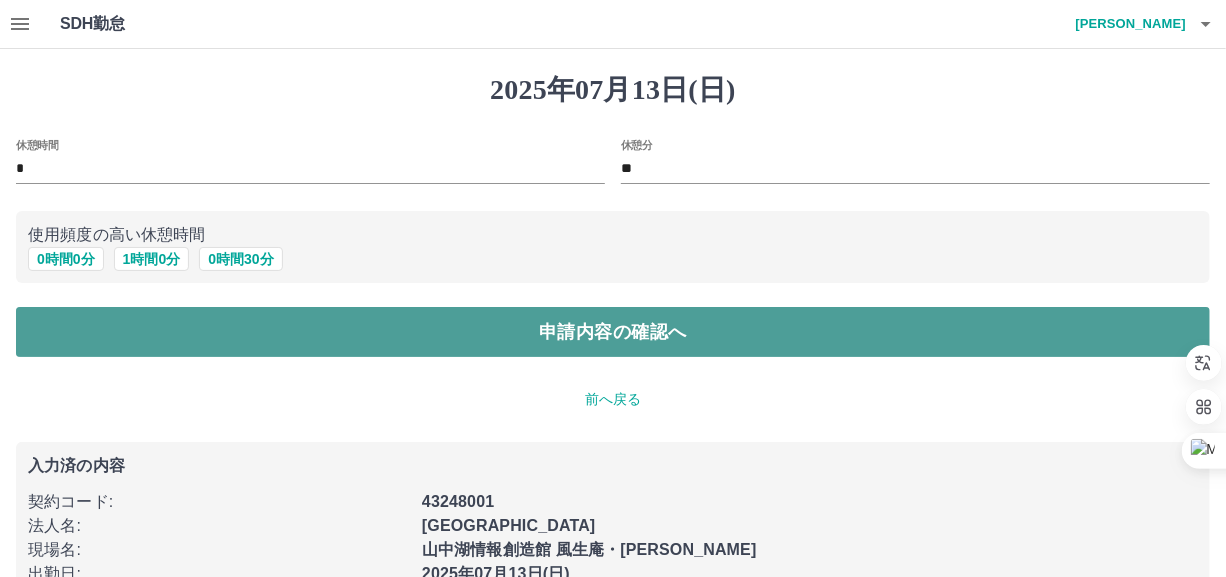 click on "申請内容の確認へ" at bounding box center [613, 332] 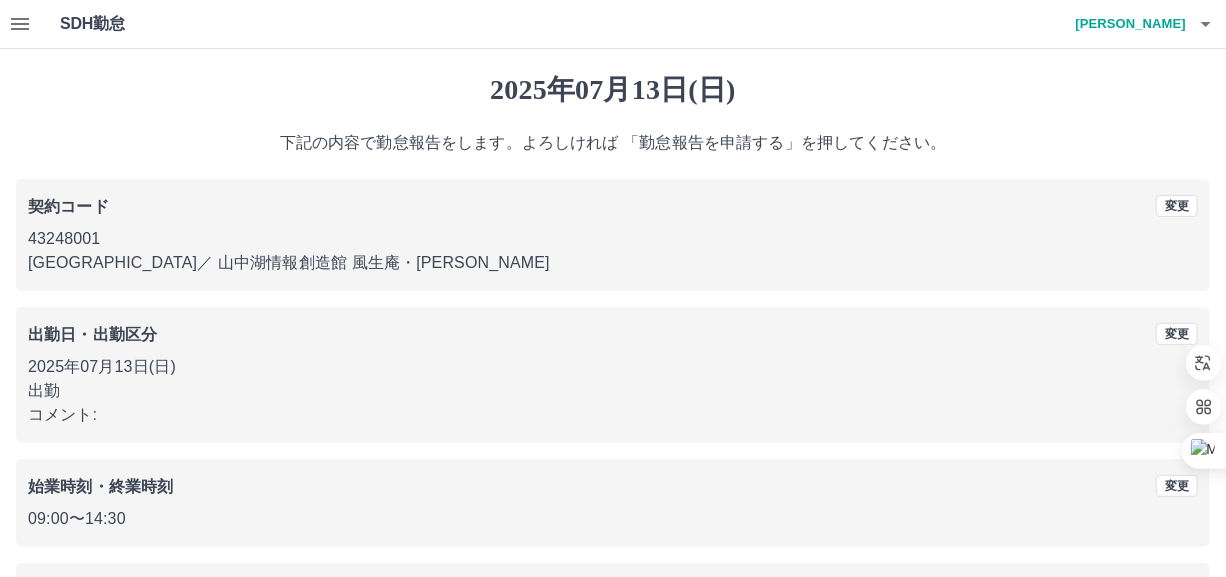 scroll, scrollTop: 170, scrollLeft: 0, axis: vertical 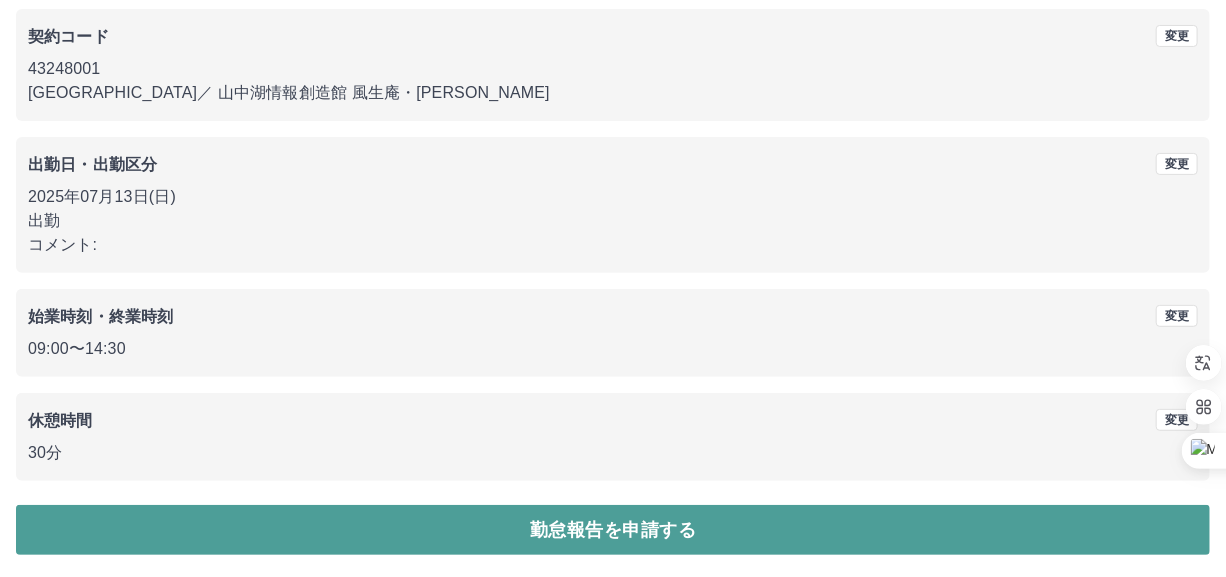 click on "勤怠報告を申請する" at bounding box center [613, 530] 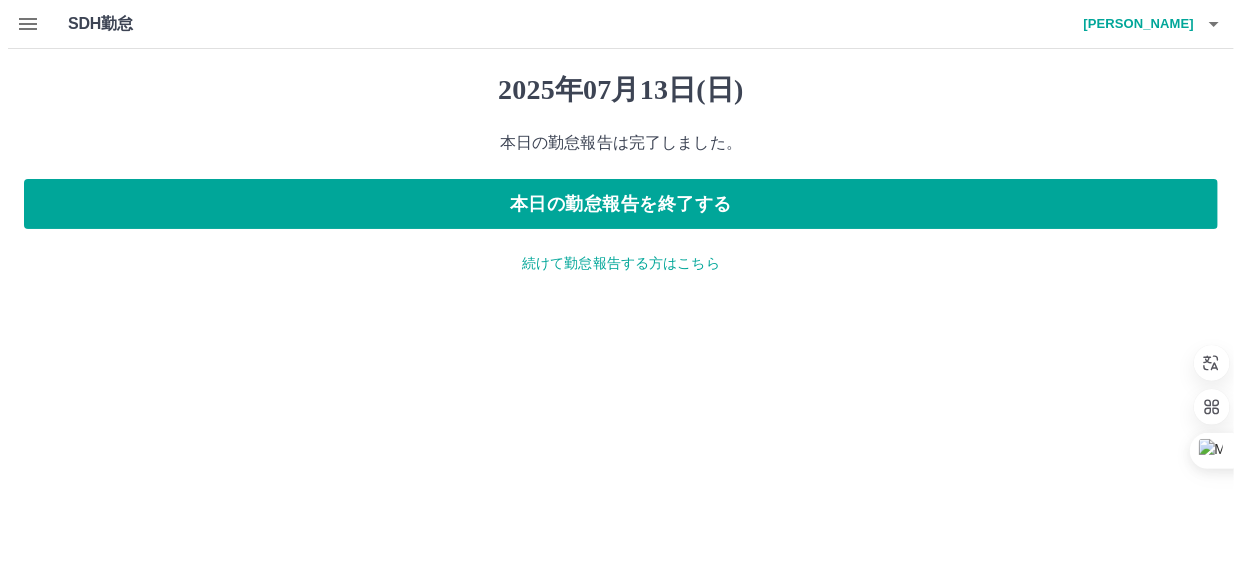 scroll, scrollTop: 0, scrollLeft: 0, axis: both 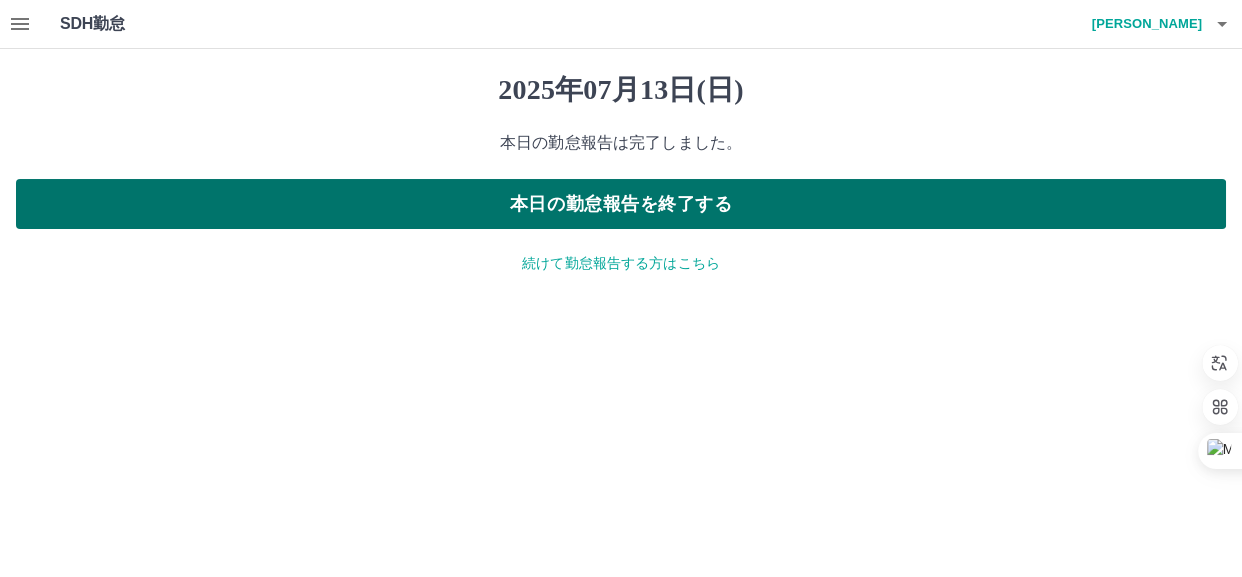 click on "本日の勤怠報告を終了する" at bounding box center [621, 204] 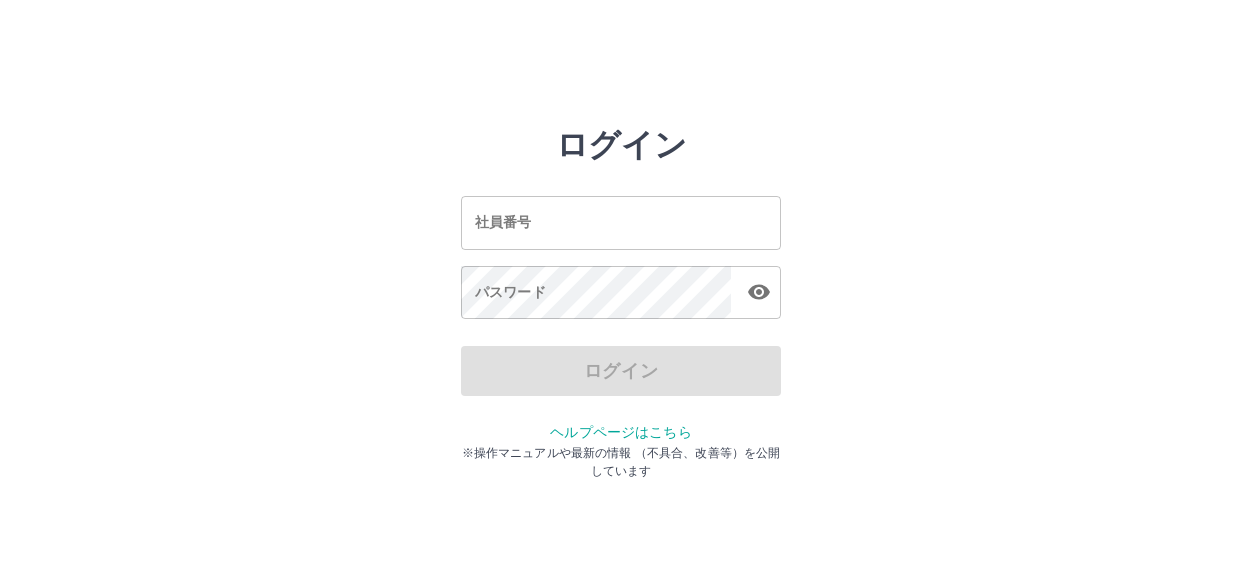 scroll, scrollTop: 0, scrollLeft: 0, axis: both 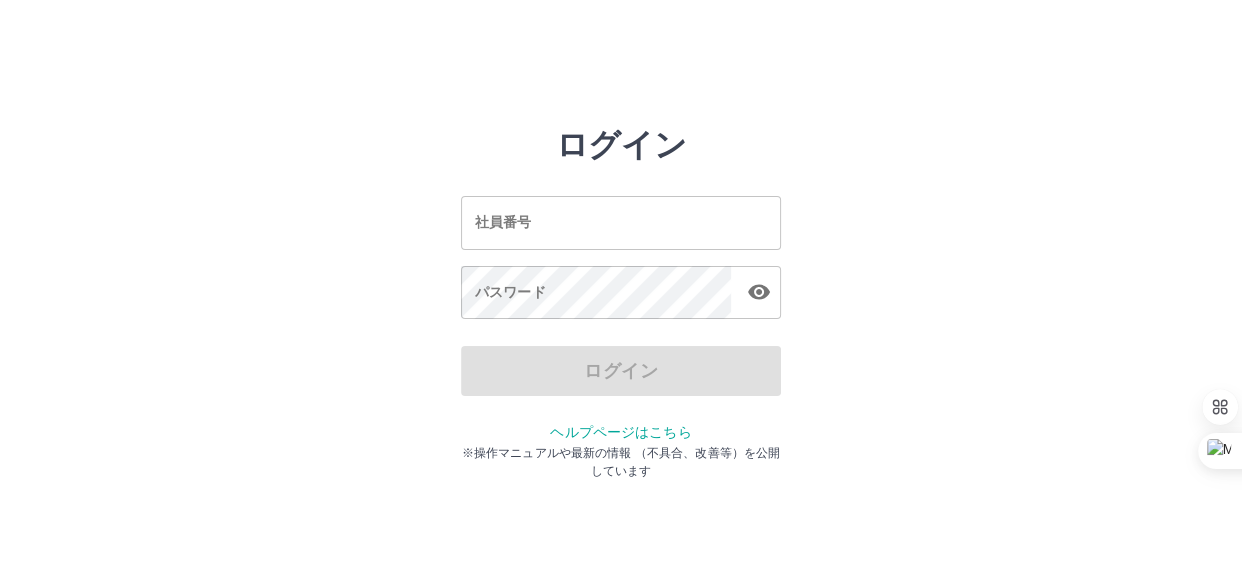 click on "ログイン 社員番号 社員番号 パスワード パスワード ログイン ヘルプページはこちら ※操作マニュアルや最新の情報 （不具合、改善等）を公開しています" at bounding box center (621, 223) 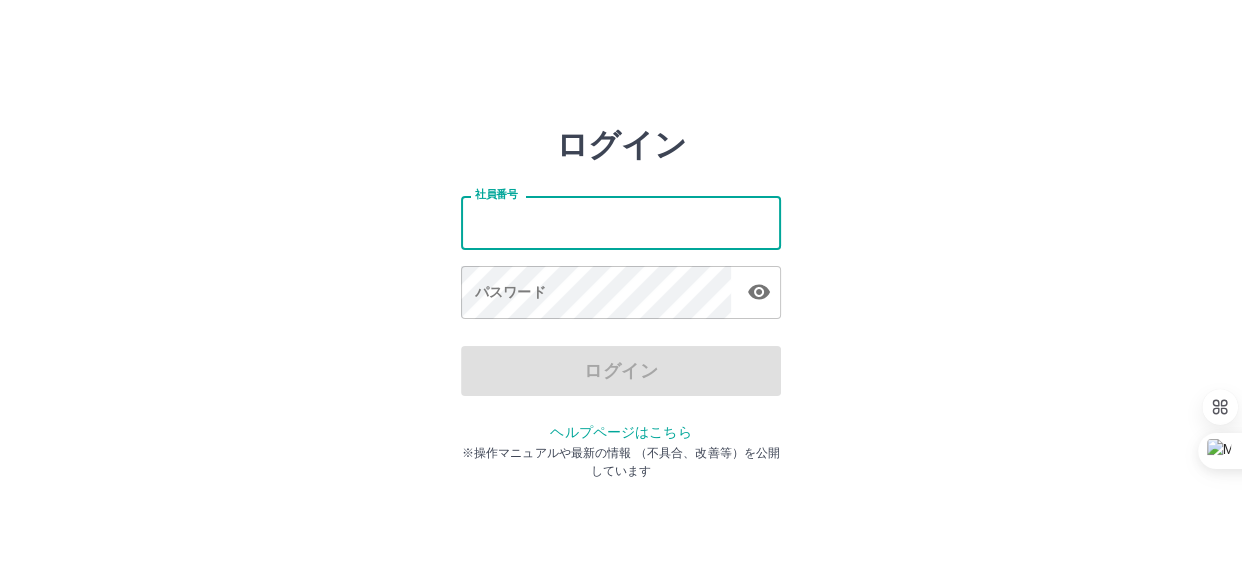 click on "社員番号" at bounding box center (621, 222) 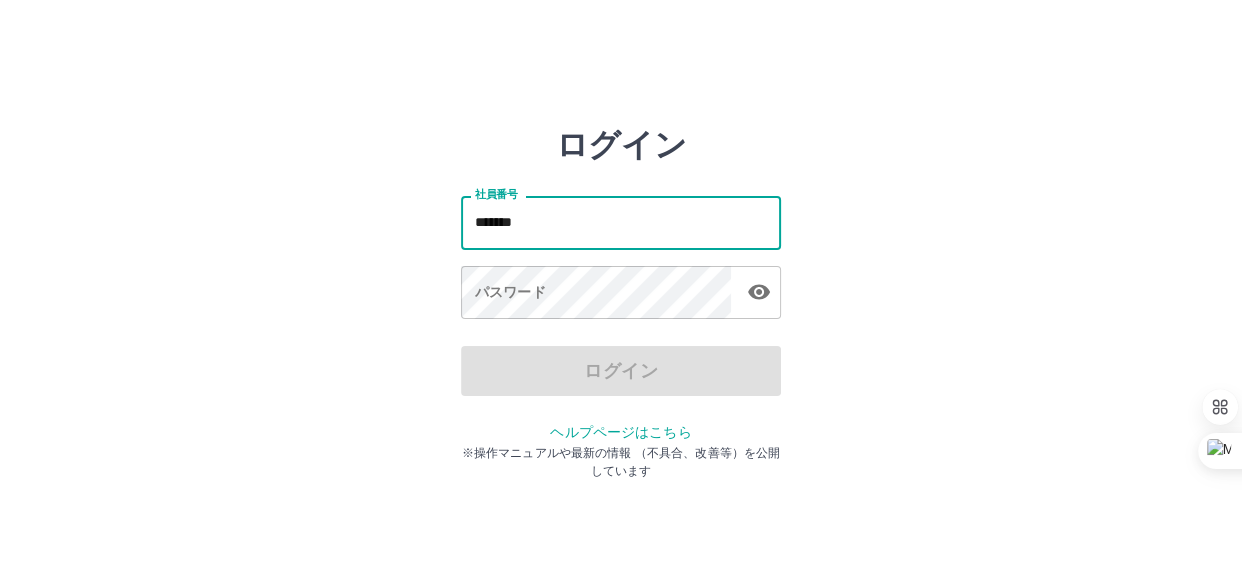 type on "*******" 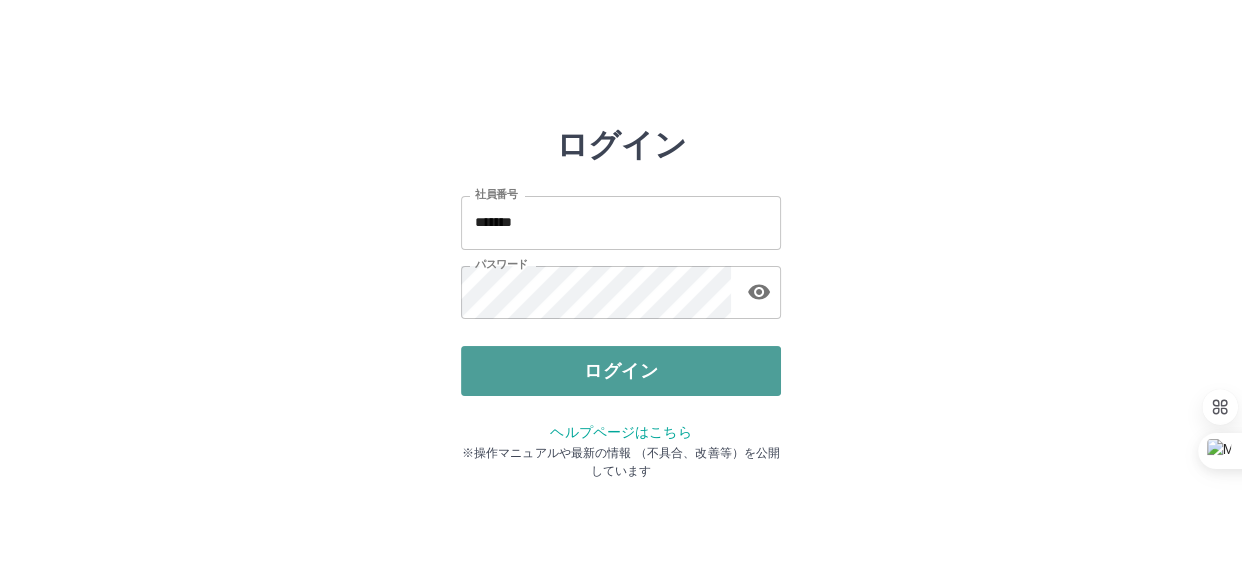 click on "ログイン" at bounding box center (621, 371) 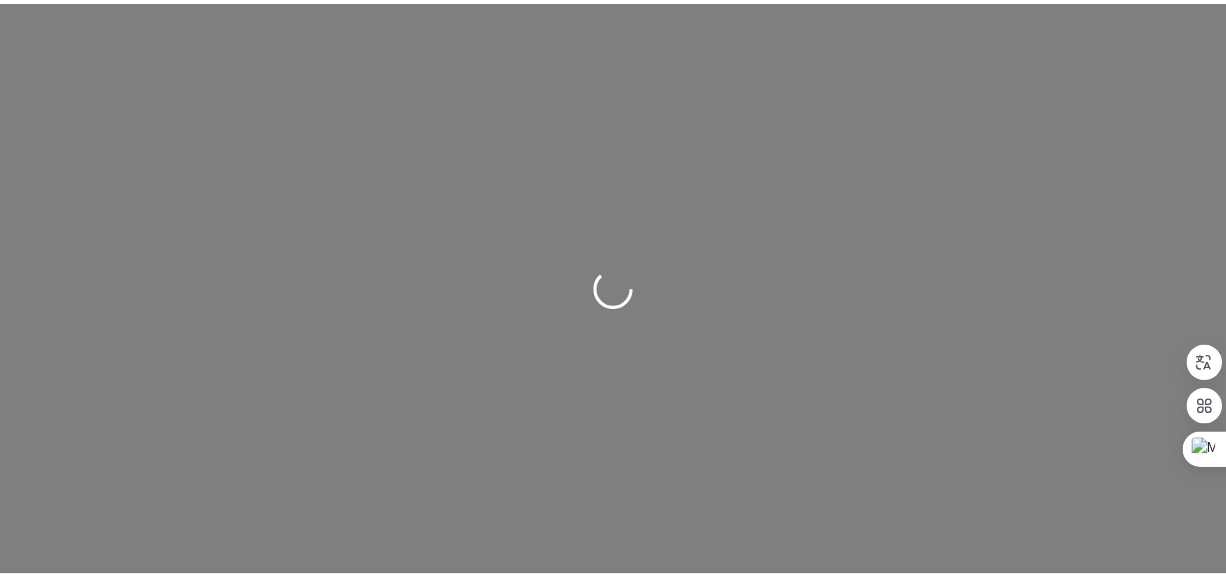 scroll, scrollTop: 0, scrollLeft: 0, axis: both 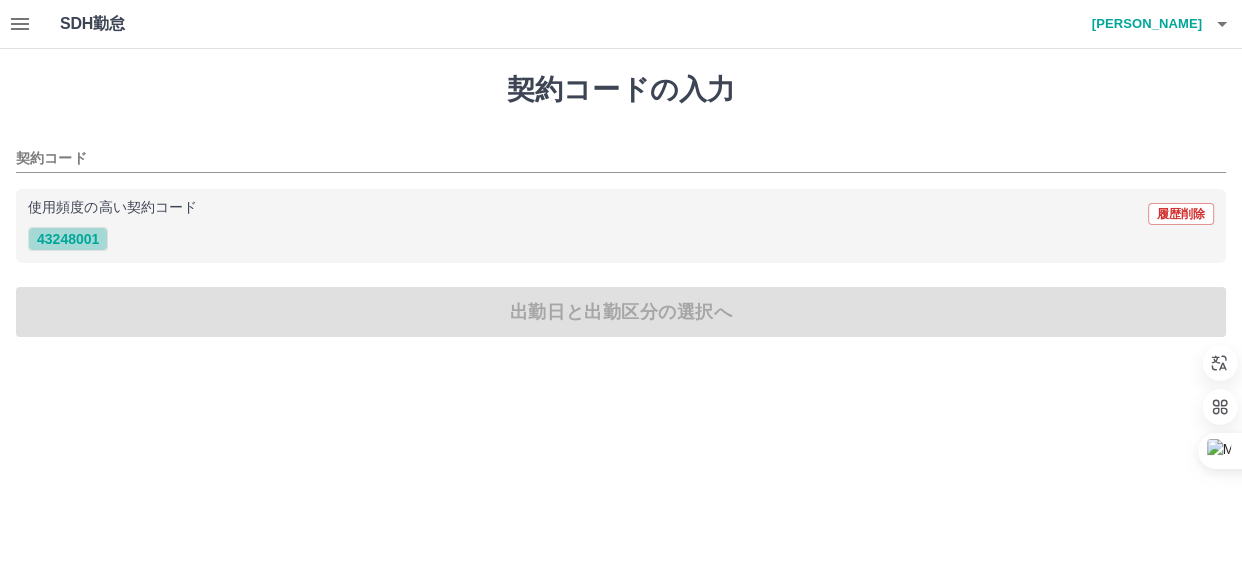 click on "43248001" at bounding box center [68, 239] 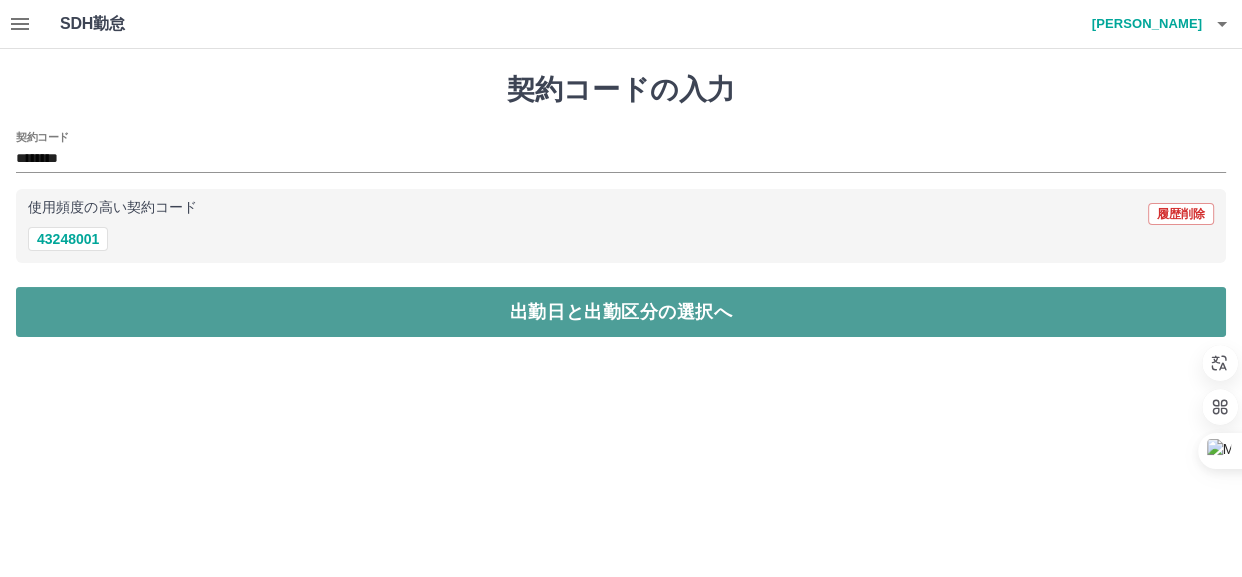 click on "出勤日と出勤区分の選択へ" at bounding box center (621, 312) 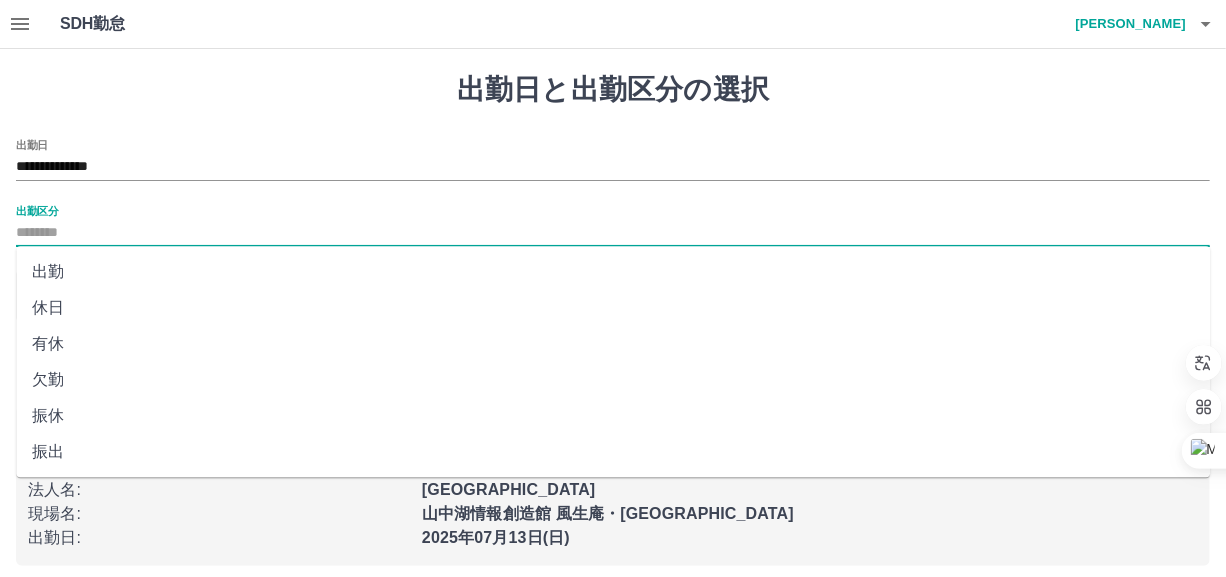 click on "出勤区分" at bounding box center [613, 233] 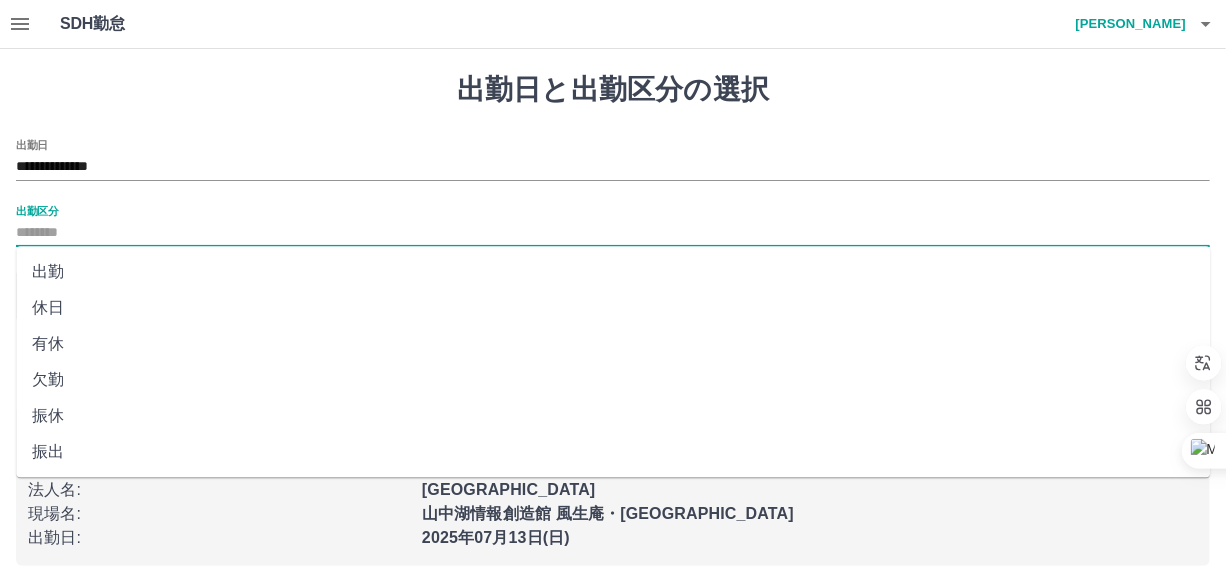 click on "出勤" at bounding box center (613, 272) 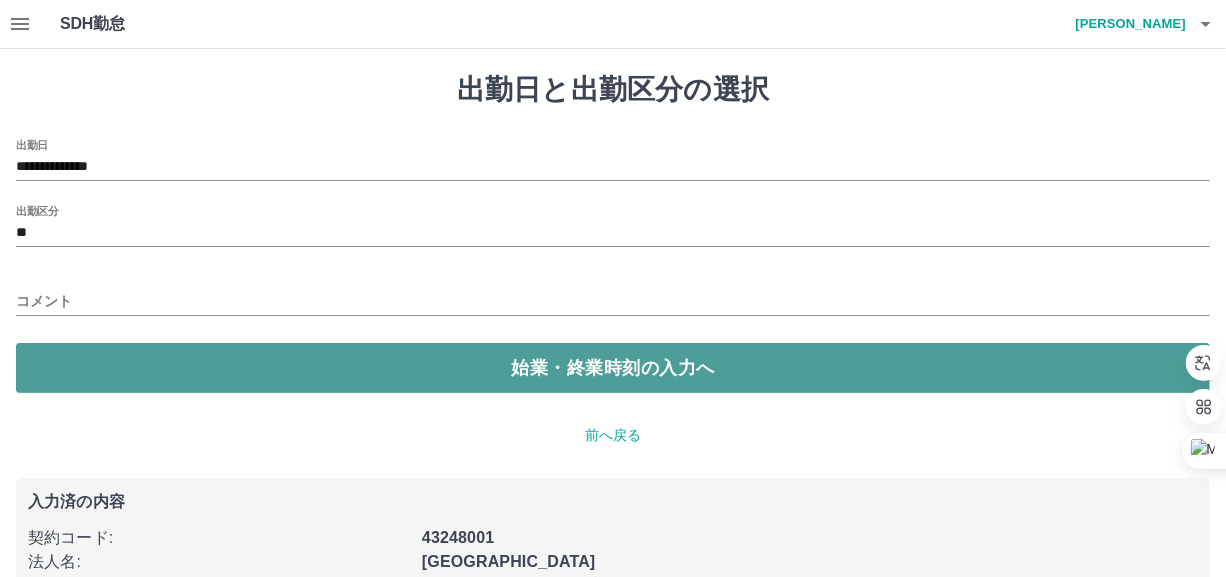 click on "始業・終業時刻の入力へ" at bounding box center (613, 368) 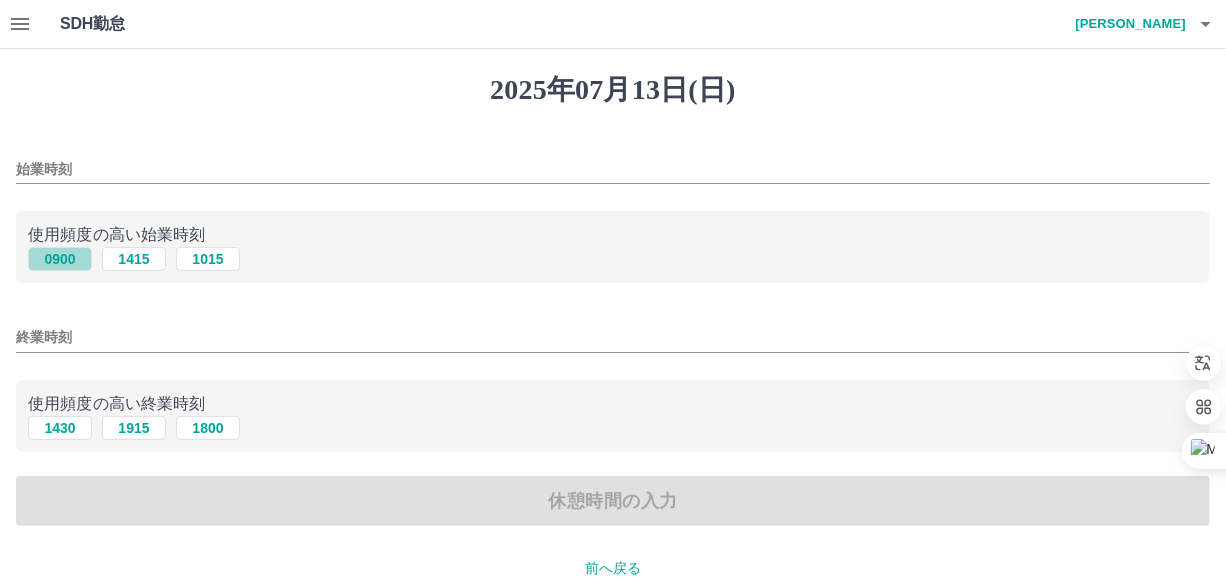 click on "0900" at bounding box center [60, 259] 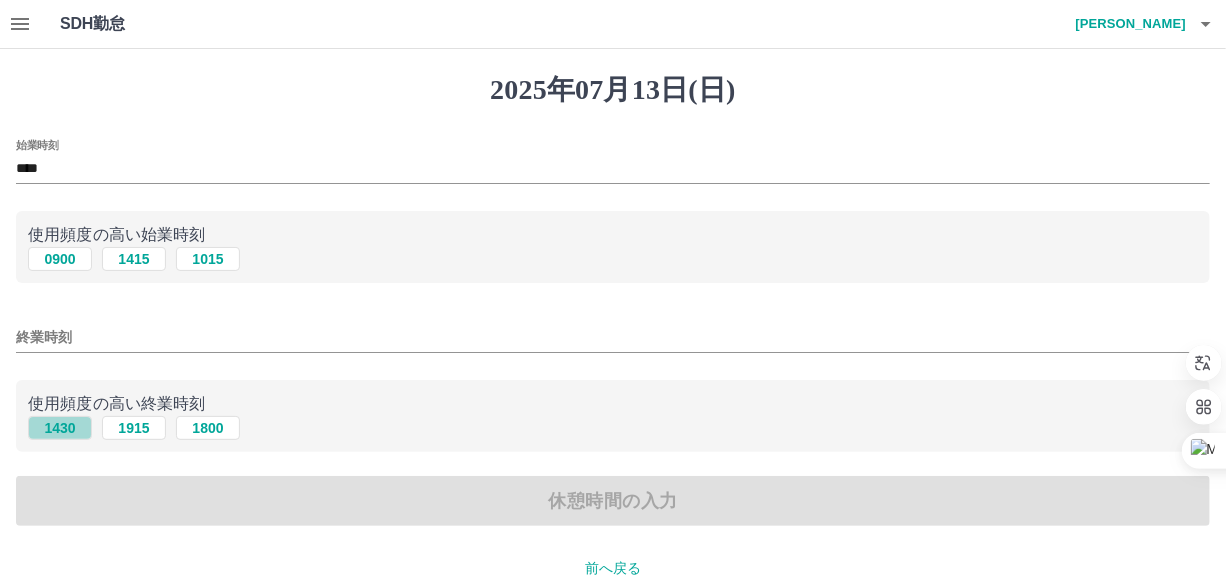 click on "1430" at bounding box center [60, 428] 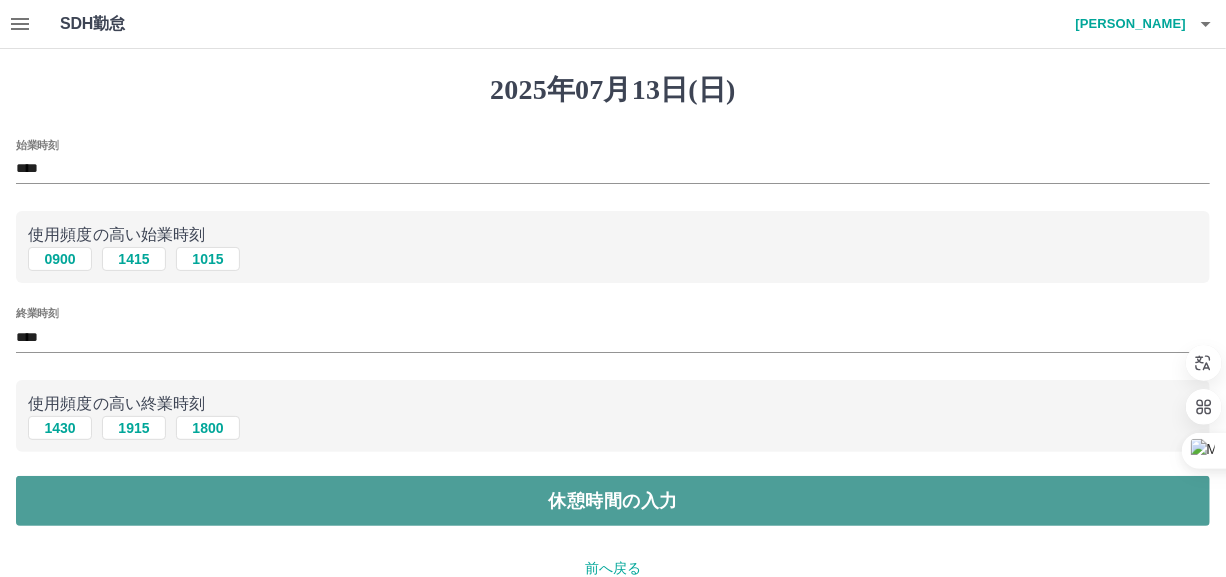 click on "休憩時間の入力" at bounding box center [613, 501] 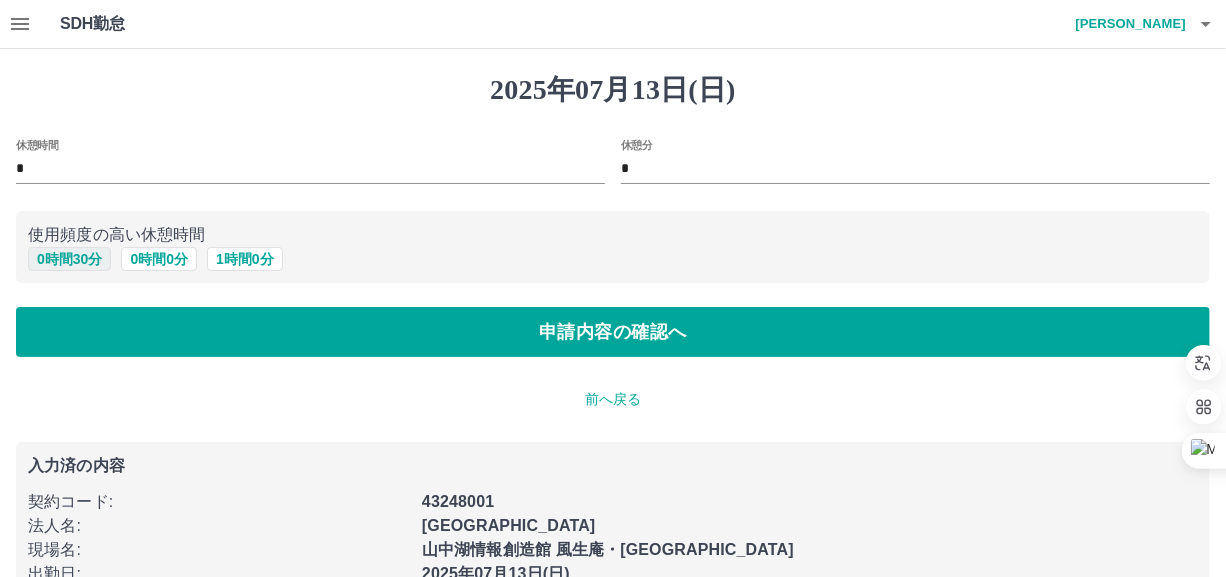 click on "0 時間 30 分" at bounding box center [69, 259] 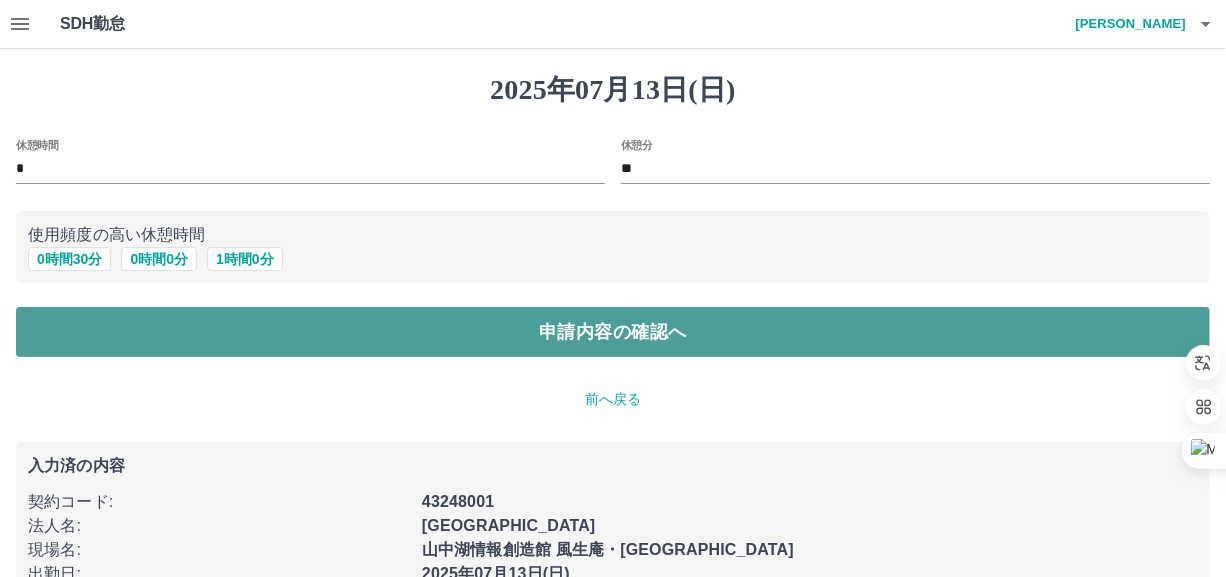 click on "申請内容の確認へ" at bounding box center [613, 332] 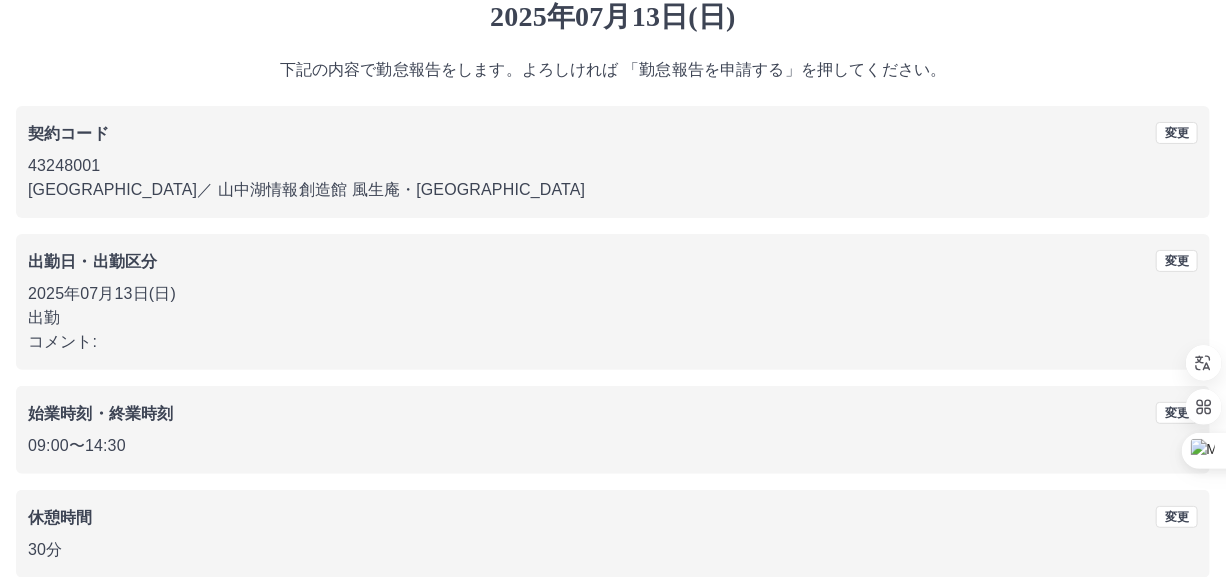 scroll, scrollTop: 109, scrollLeft: 0, axis: vertical 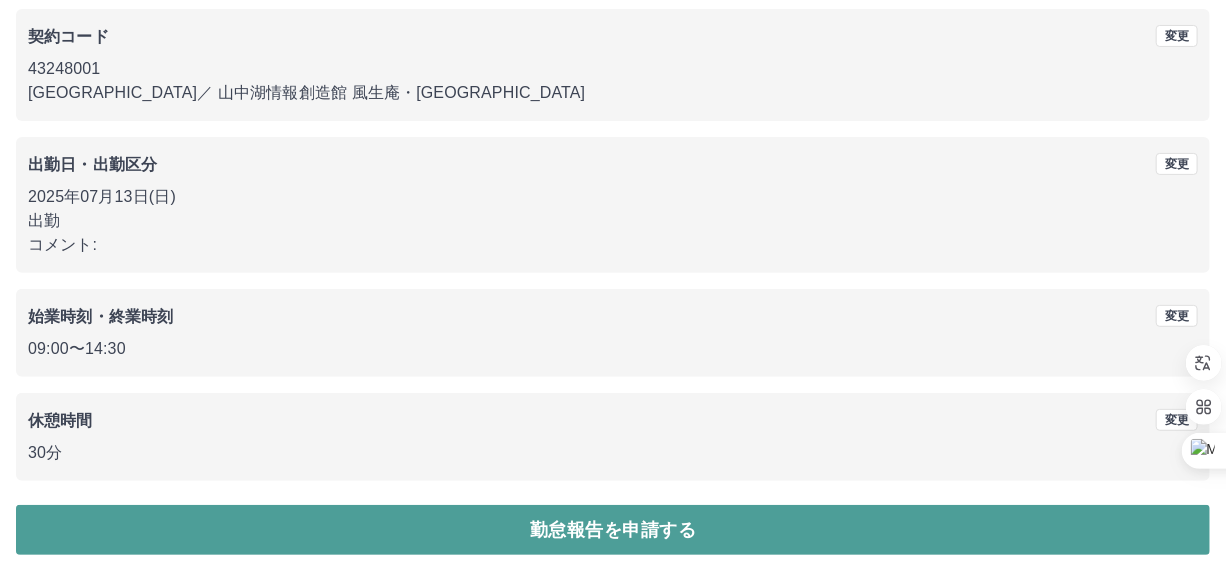 click on "勤怠報告を申請する" at bounding box center [613, 530] 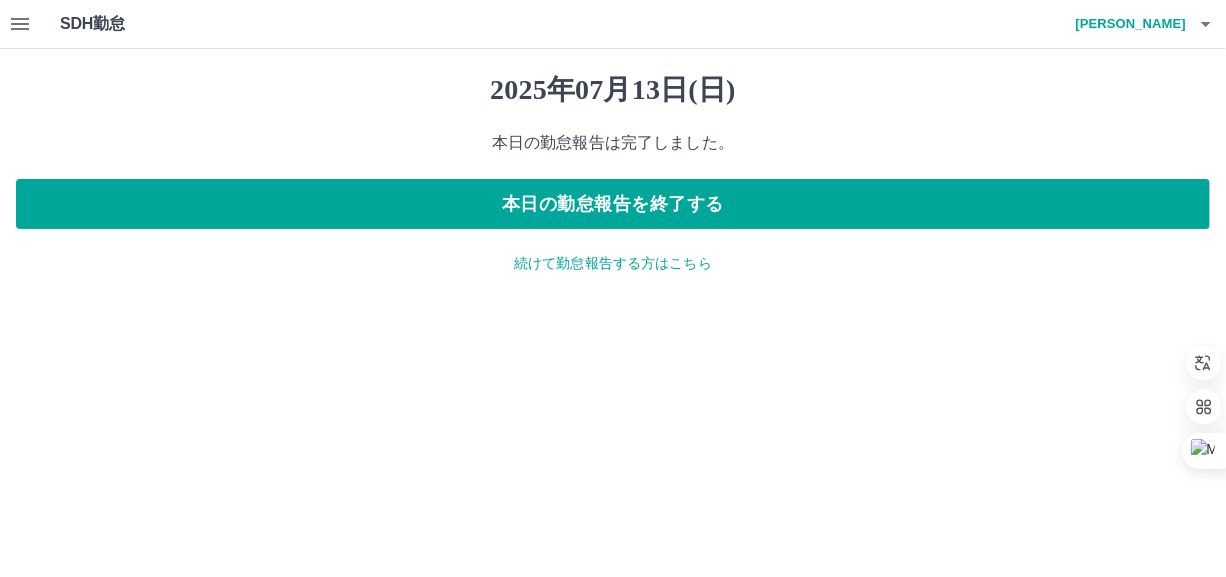 scroll, scrollTop: 0, scrollLeft: 0, axis: both 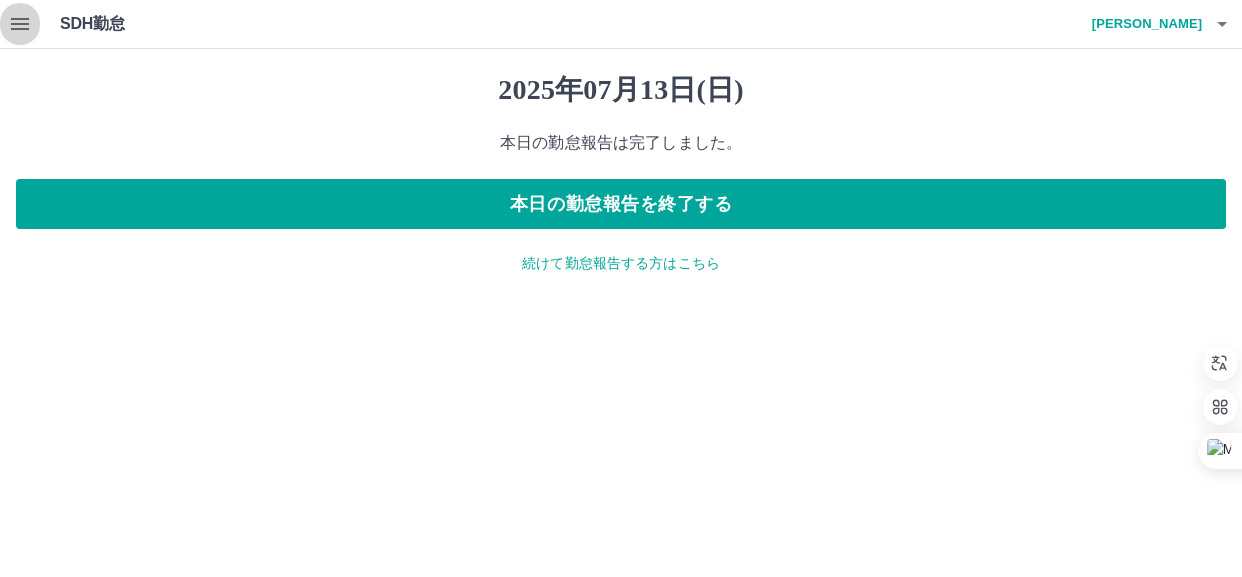click 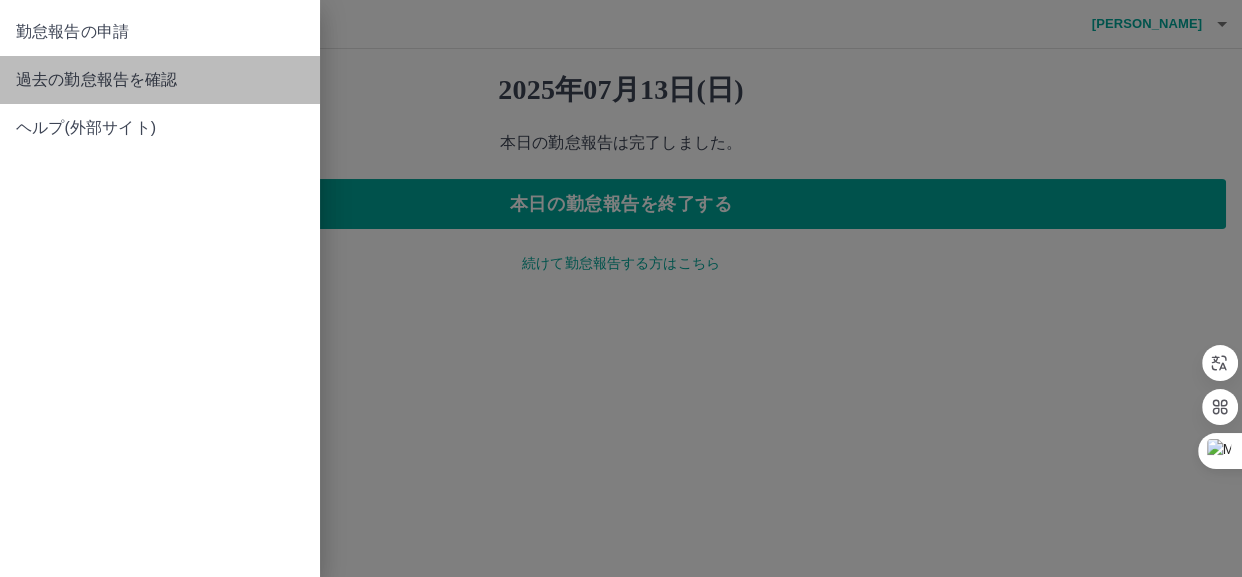 click on "過去の勤怠報告を確認" at bounding box center (160, 80) 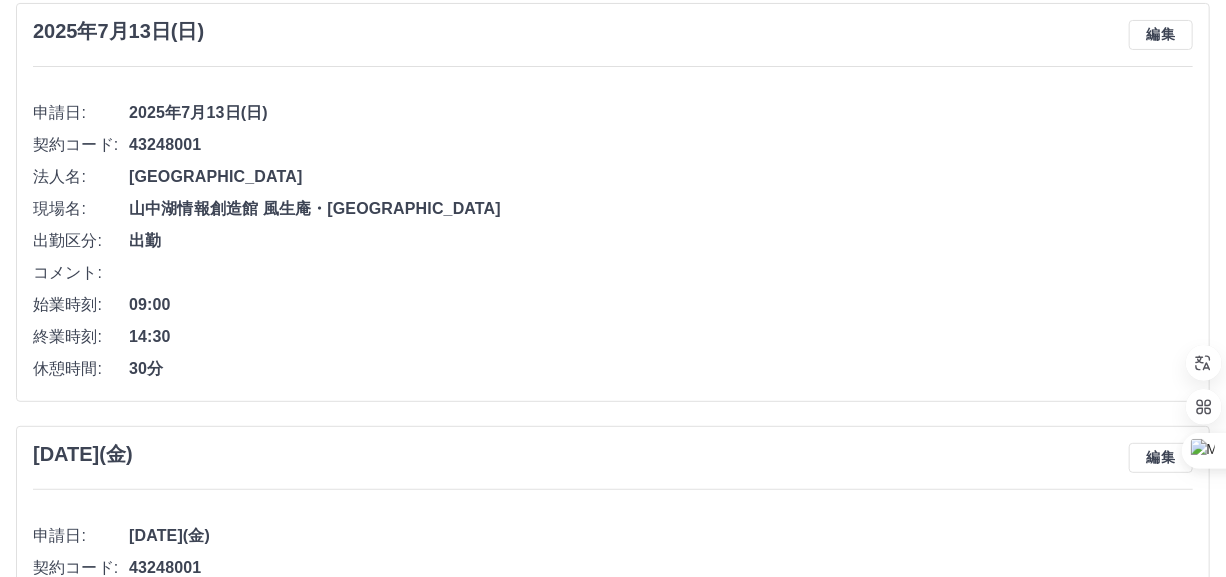 scroll, scrollTop: 181, scrollLeft: 0, axis: vertical 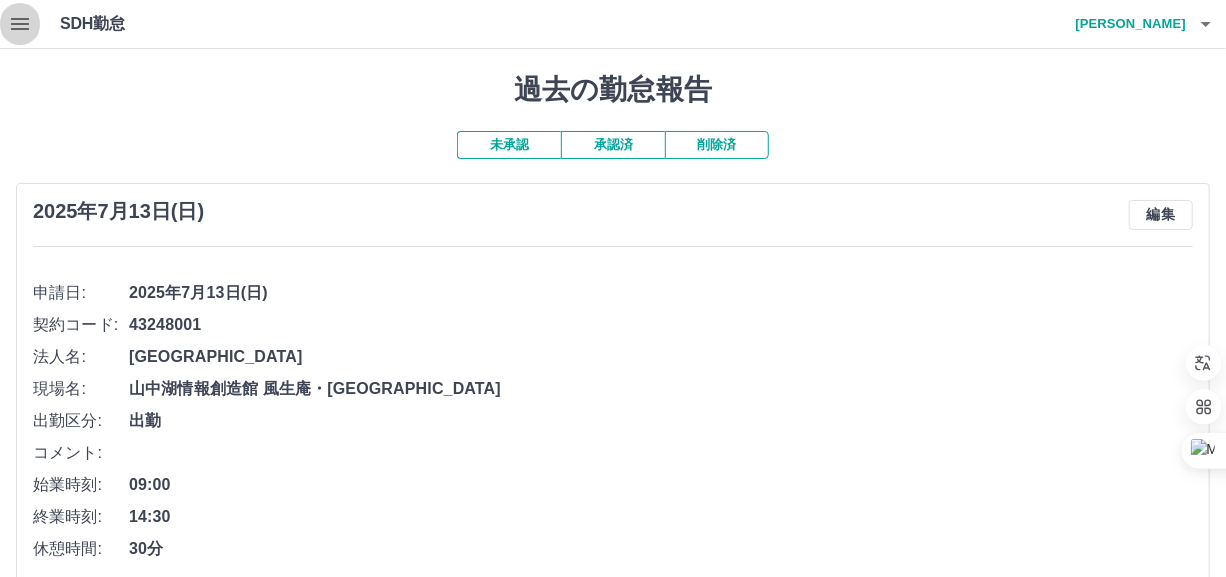 click 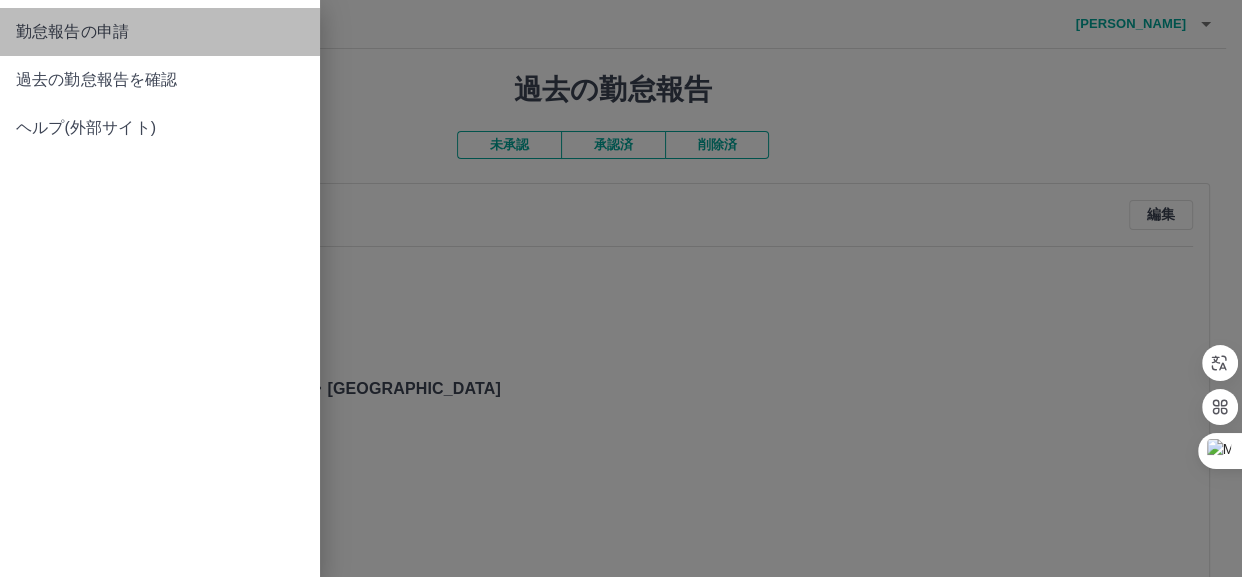 click on "勤怠報告の申請" at bounding box center (160, 32) 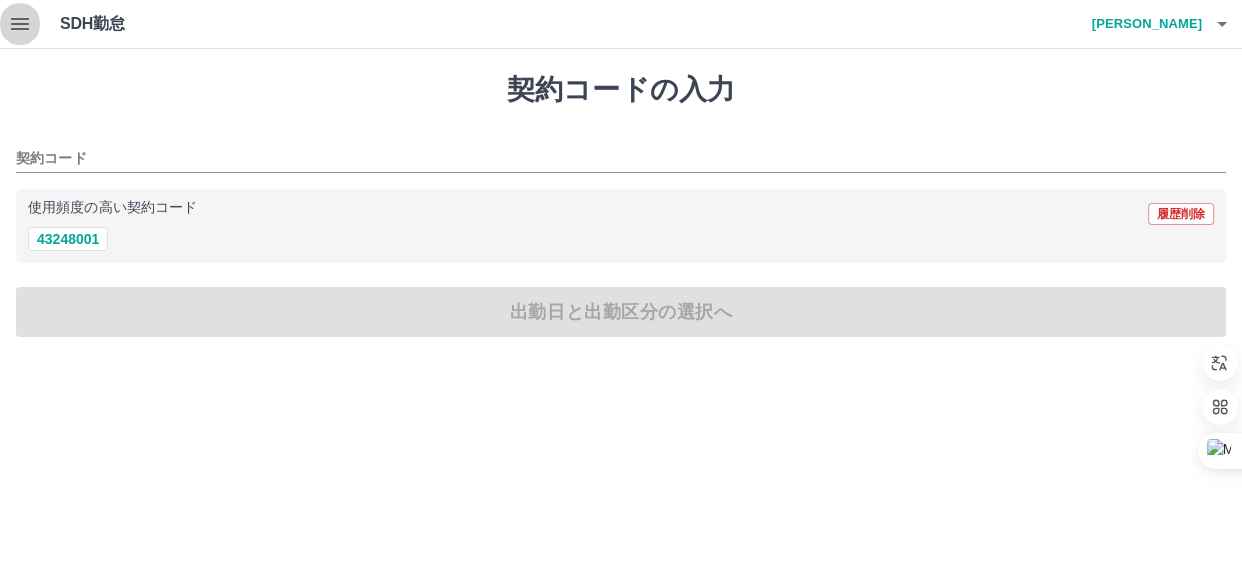 click 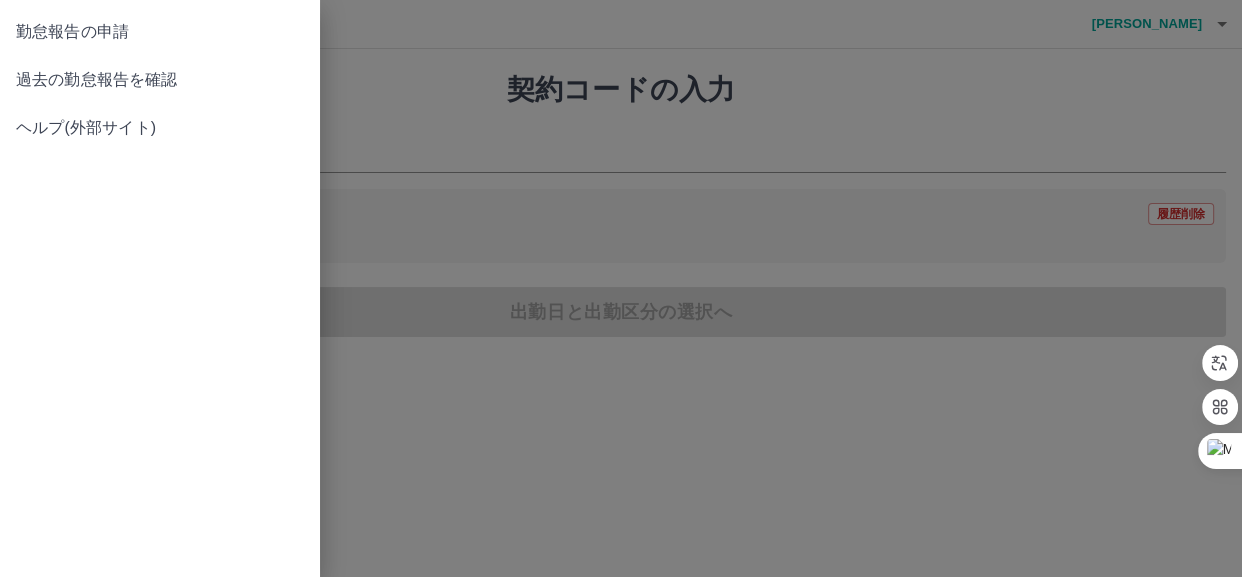 click on "過去の勤怠報告を確認" at bounding box center (160, 80) 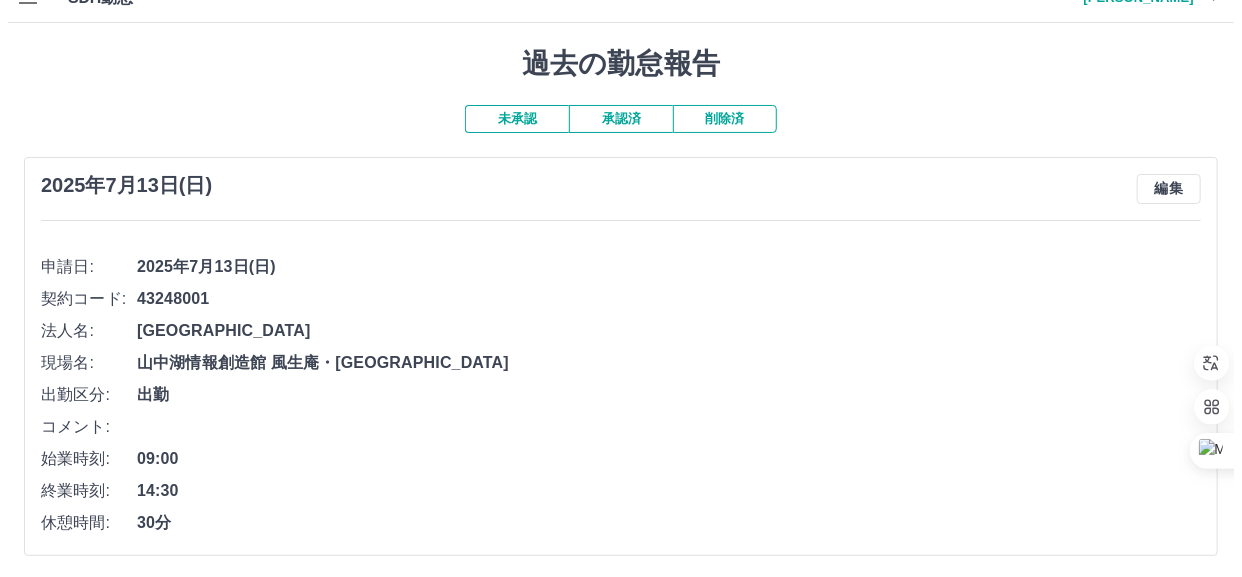 scroll, scrollTop: 0, scrollLeft: 0, axis: both 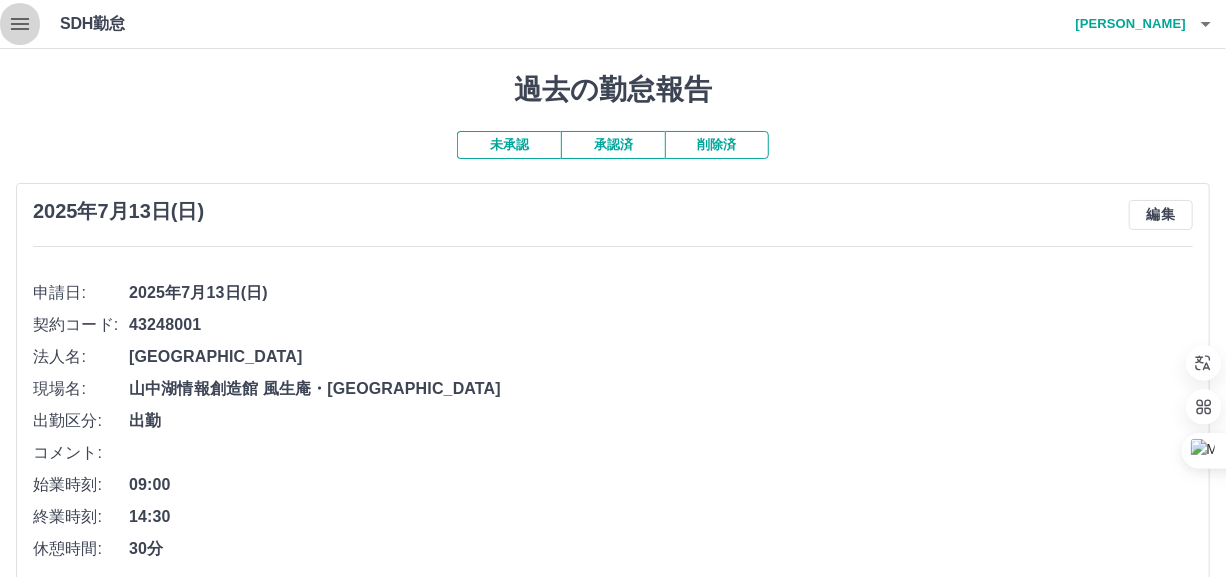 click 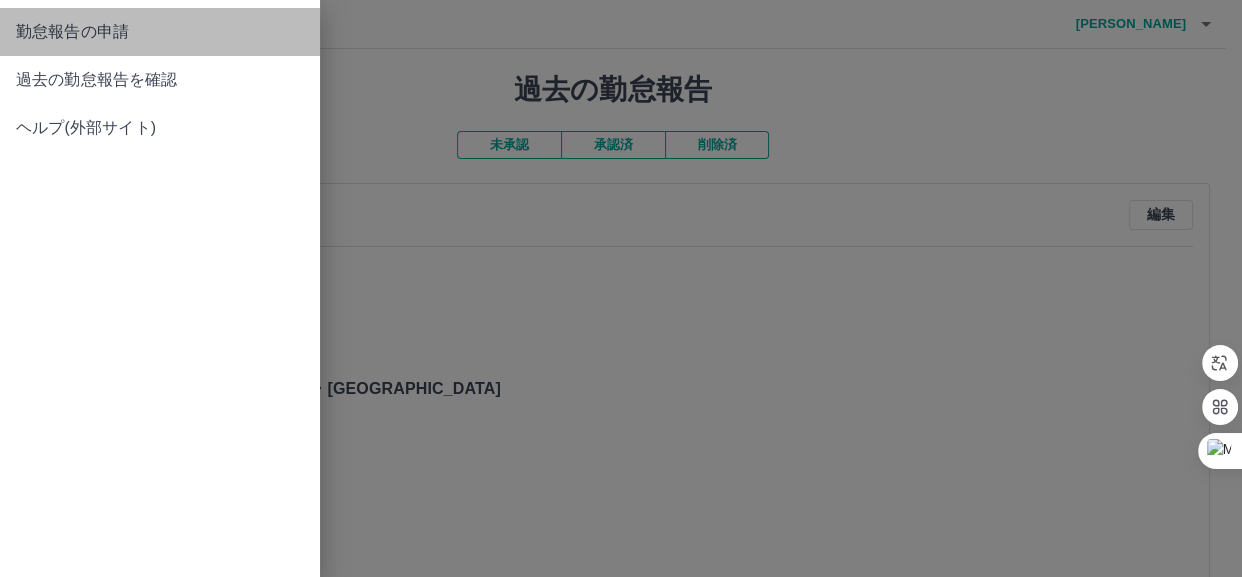click on "勤怠報告の申請" at bounding box center (160, 32) 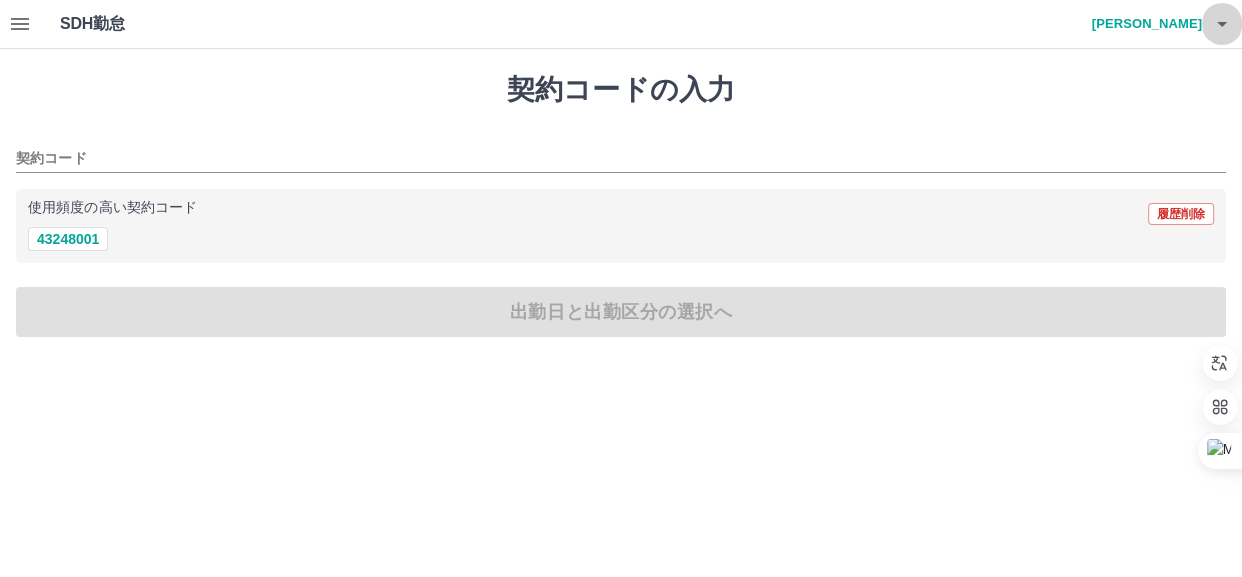 click 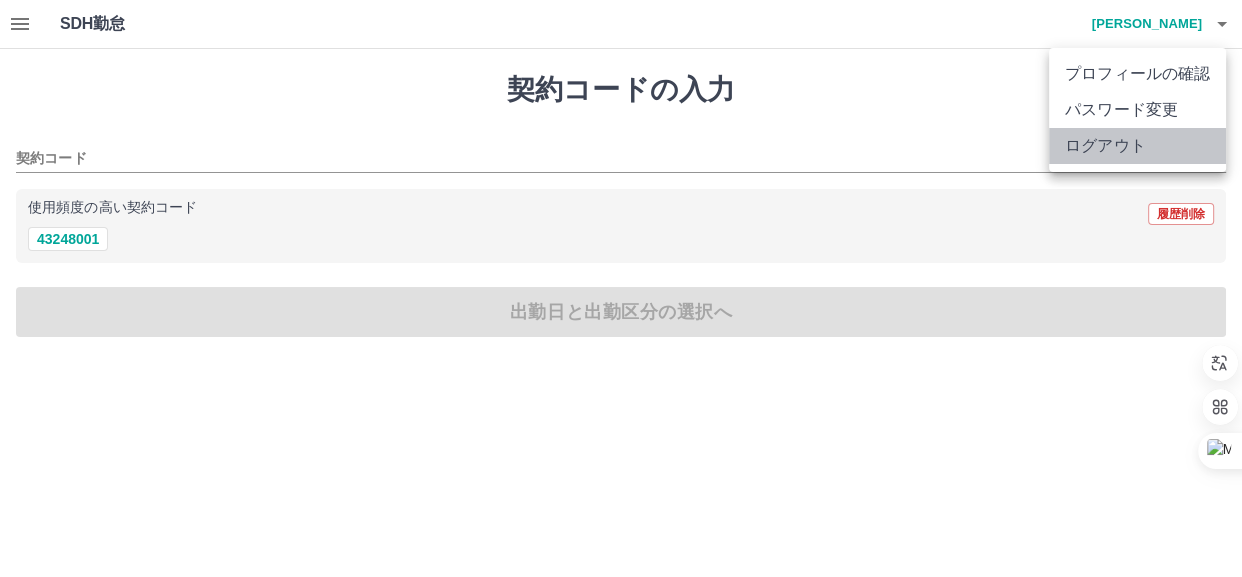 click on "ログアウト" at bounding box center (1137, 146) 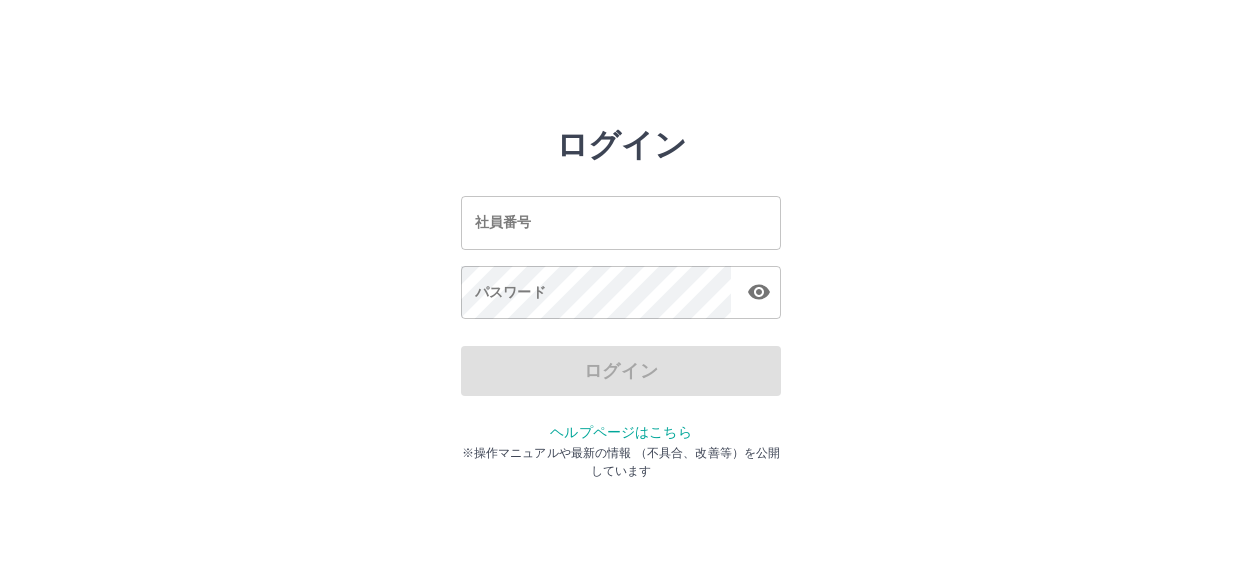scroll, scrollTop: 0, scrollLeft: 0, axis: both 